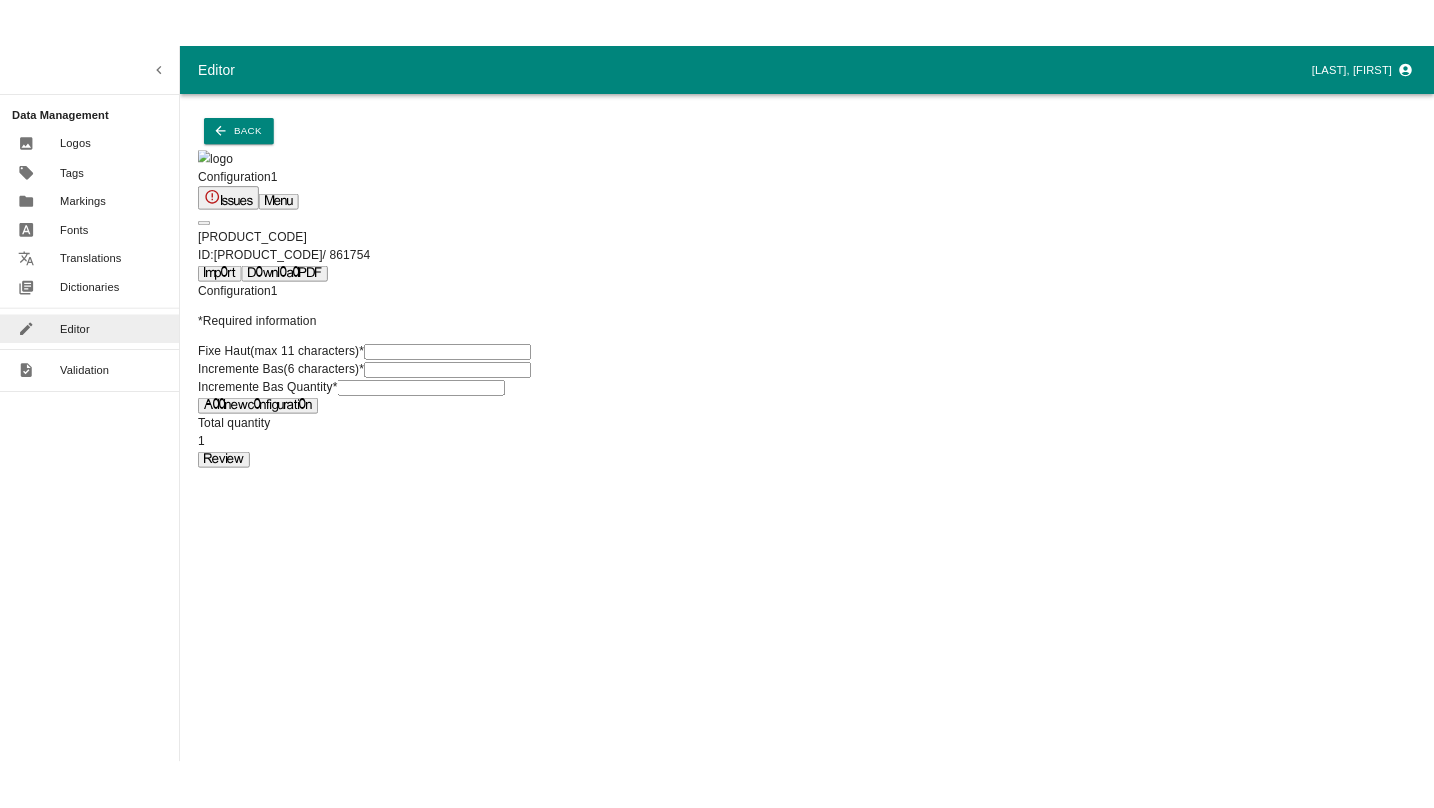 scroll, scrollTop: 0, scrollLeft: 0, axis: both 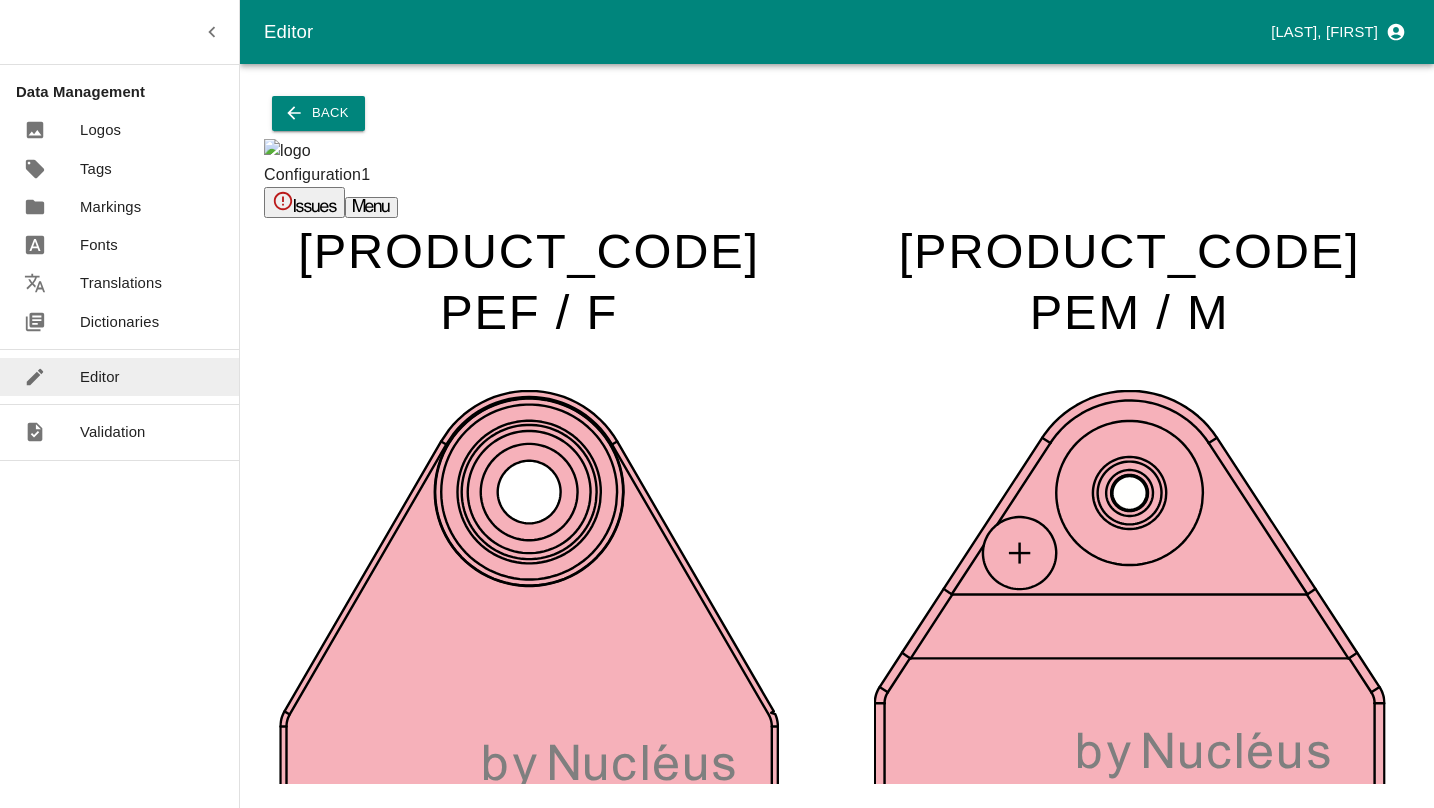 click on "Issues" at bounding box center (304, 202) 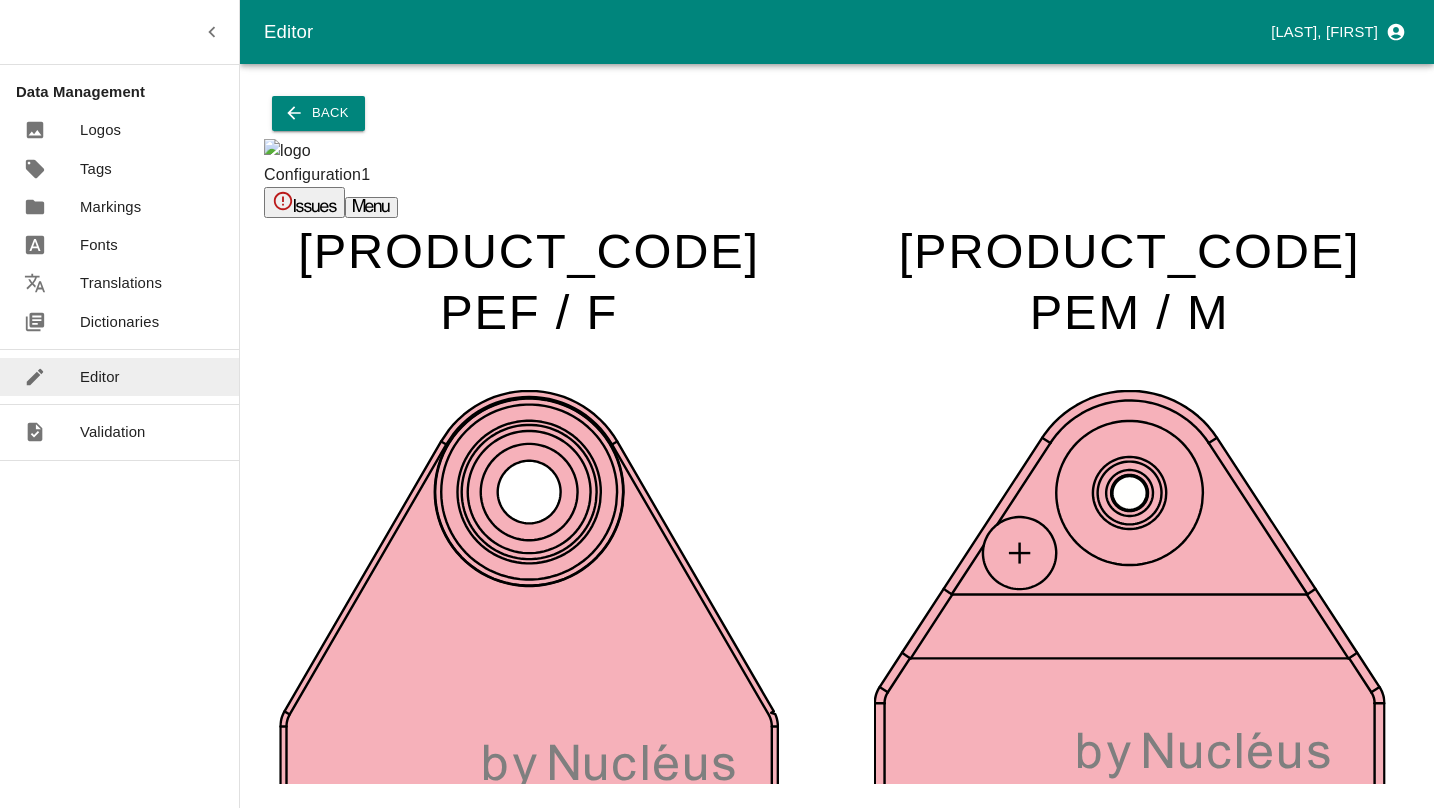 click at bounding box center [47, 819] 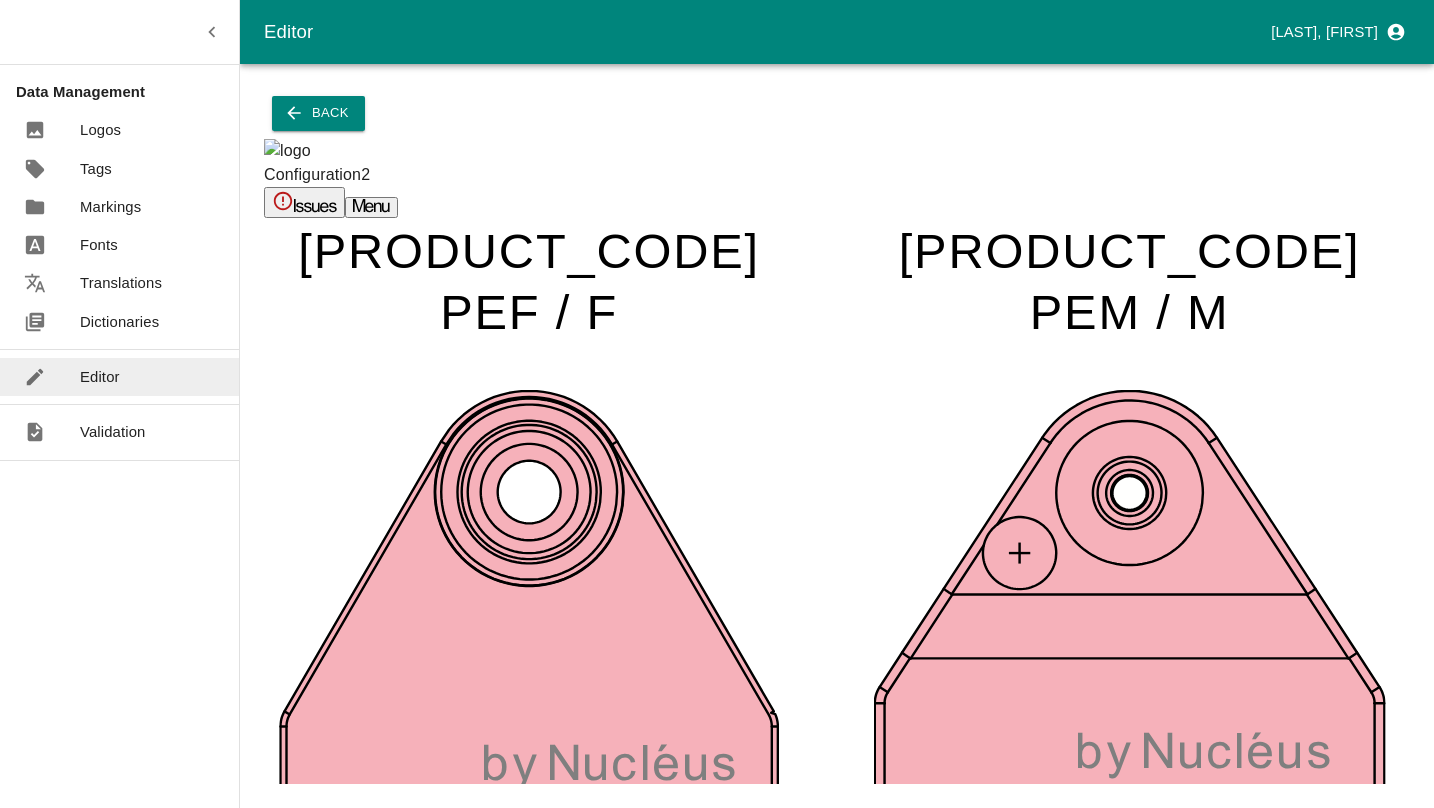 scroll, scrollTop: 187, scrollLeft: 0, axis: vertical 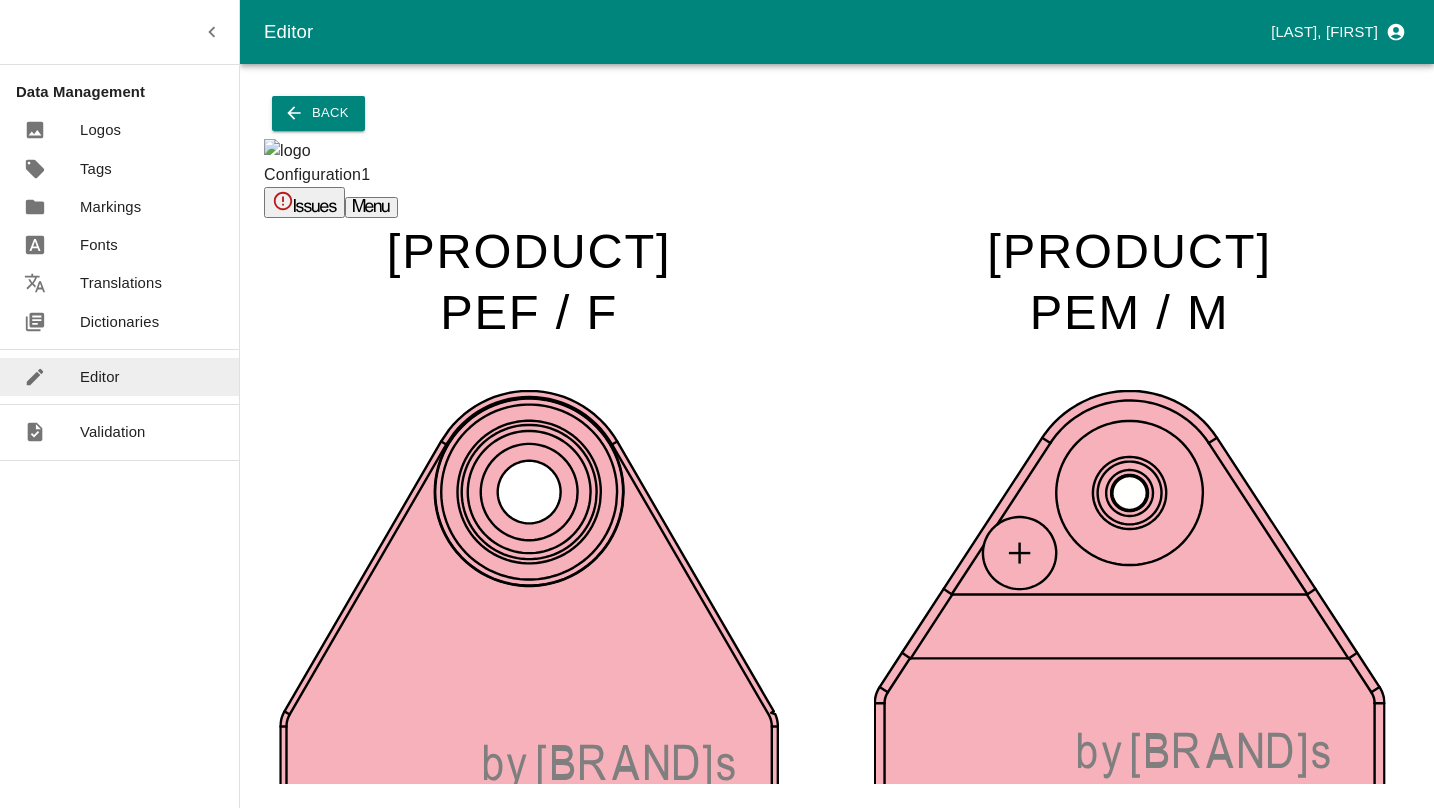 click at bounding box center [671, 1243] 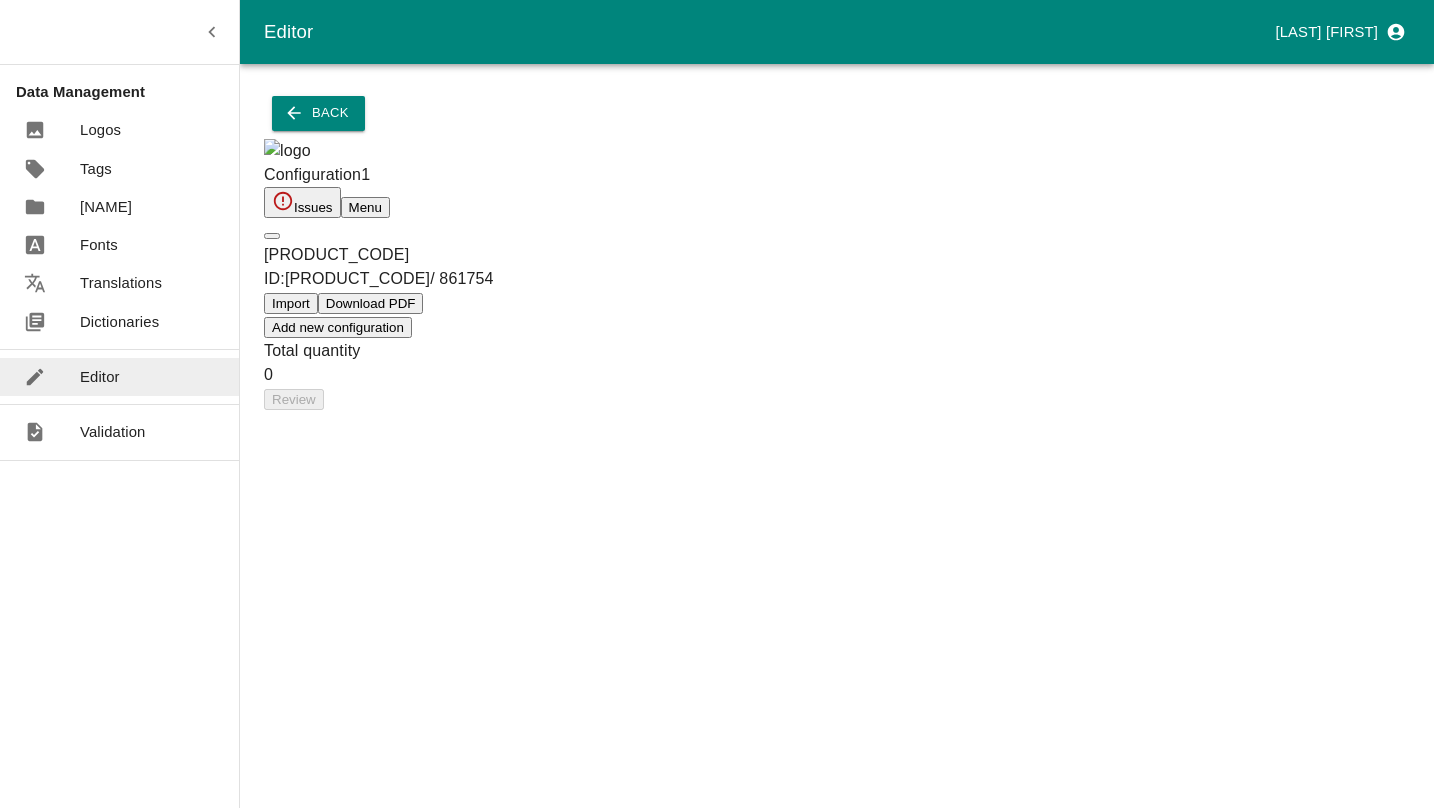 scroll, scrollTop: 0, scrollLeft: 0, axis: both 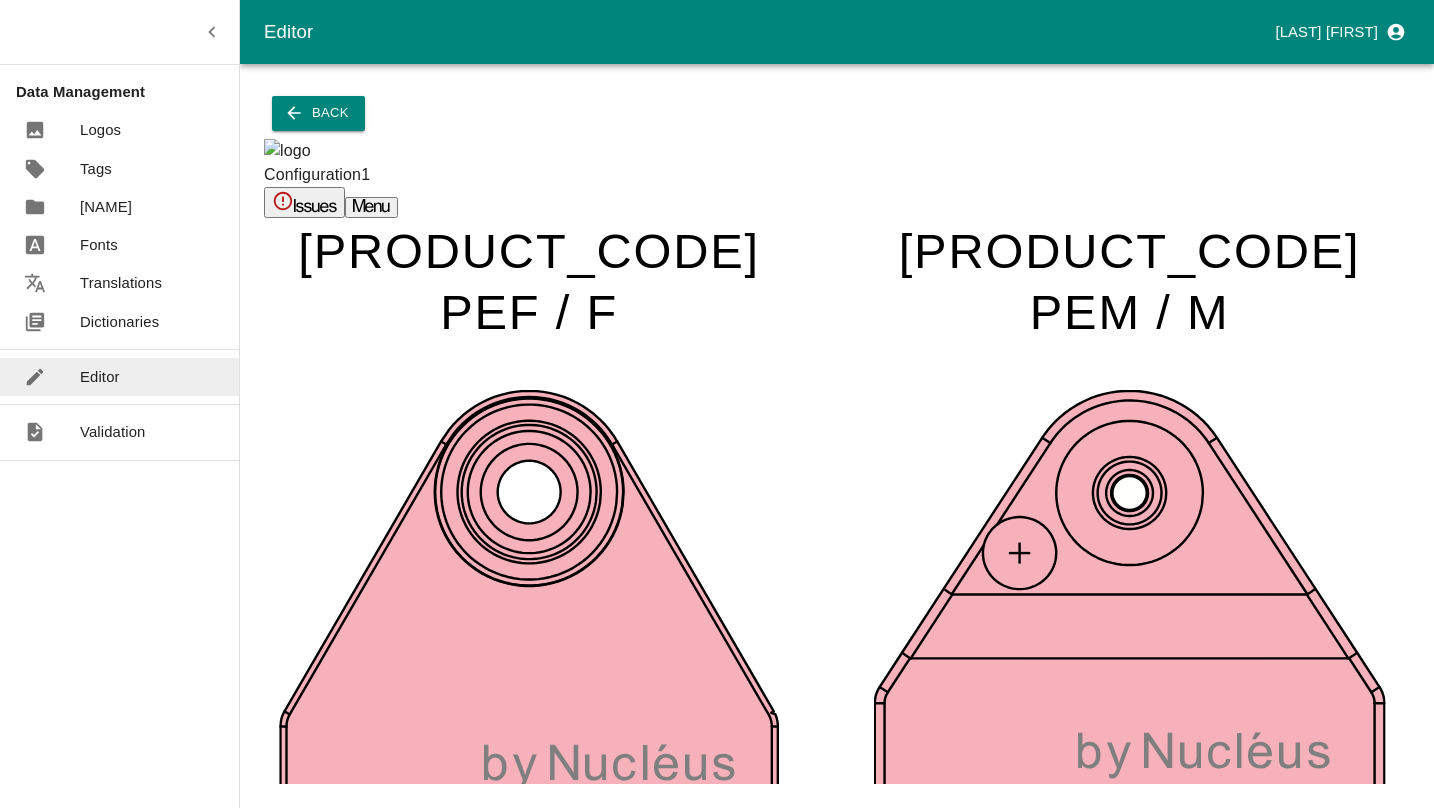 click at bounding box center (596, 1243) 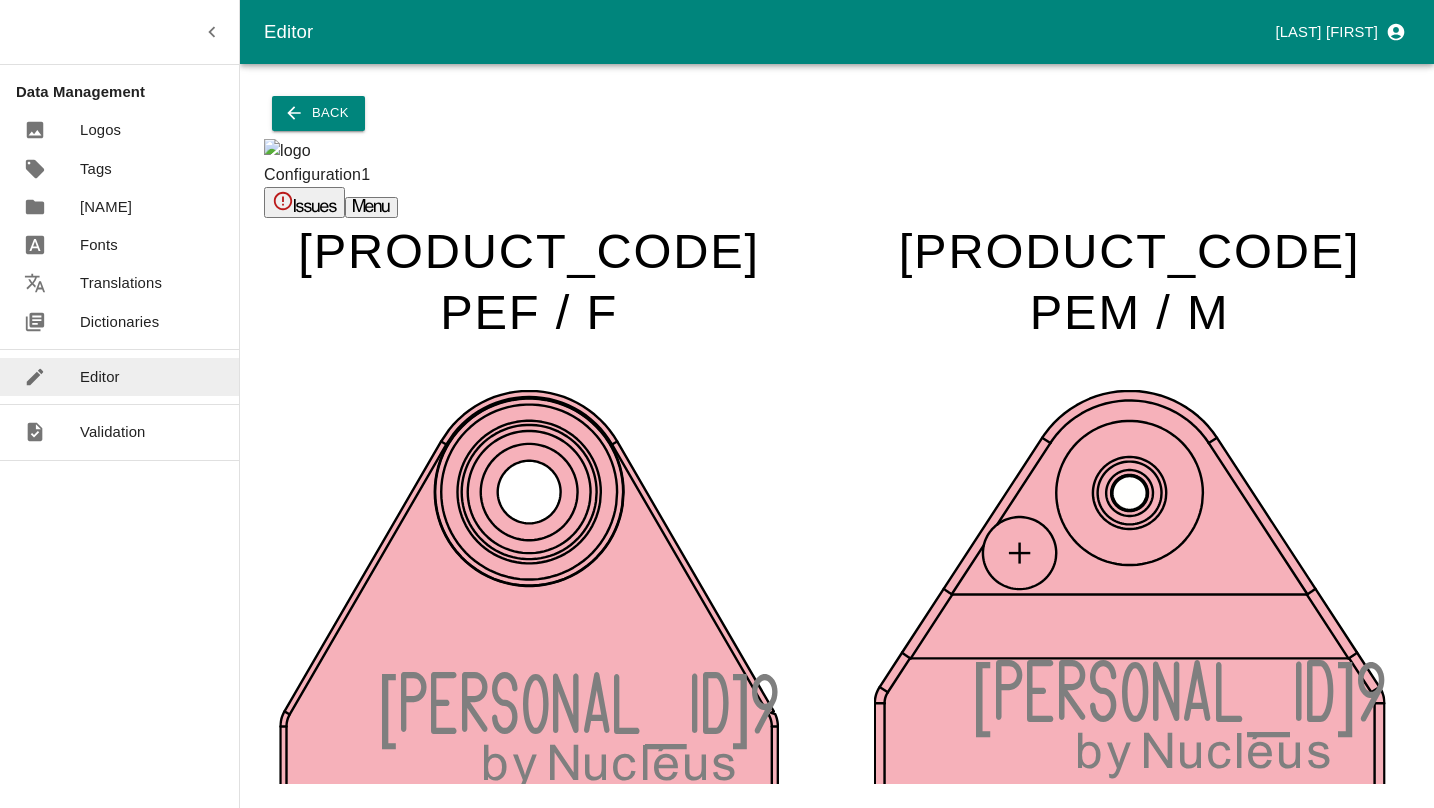 type on "[PERSONAL_ID]" 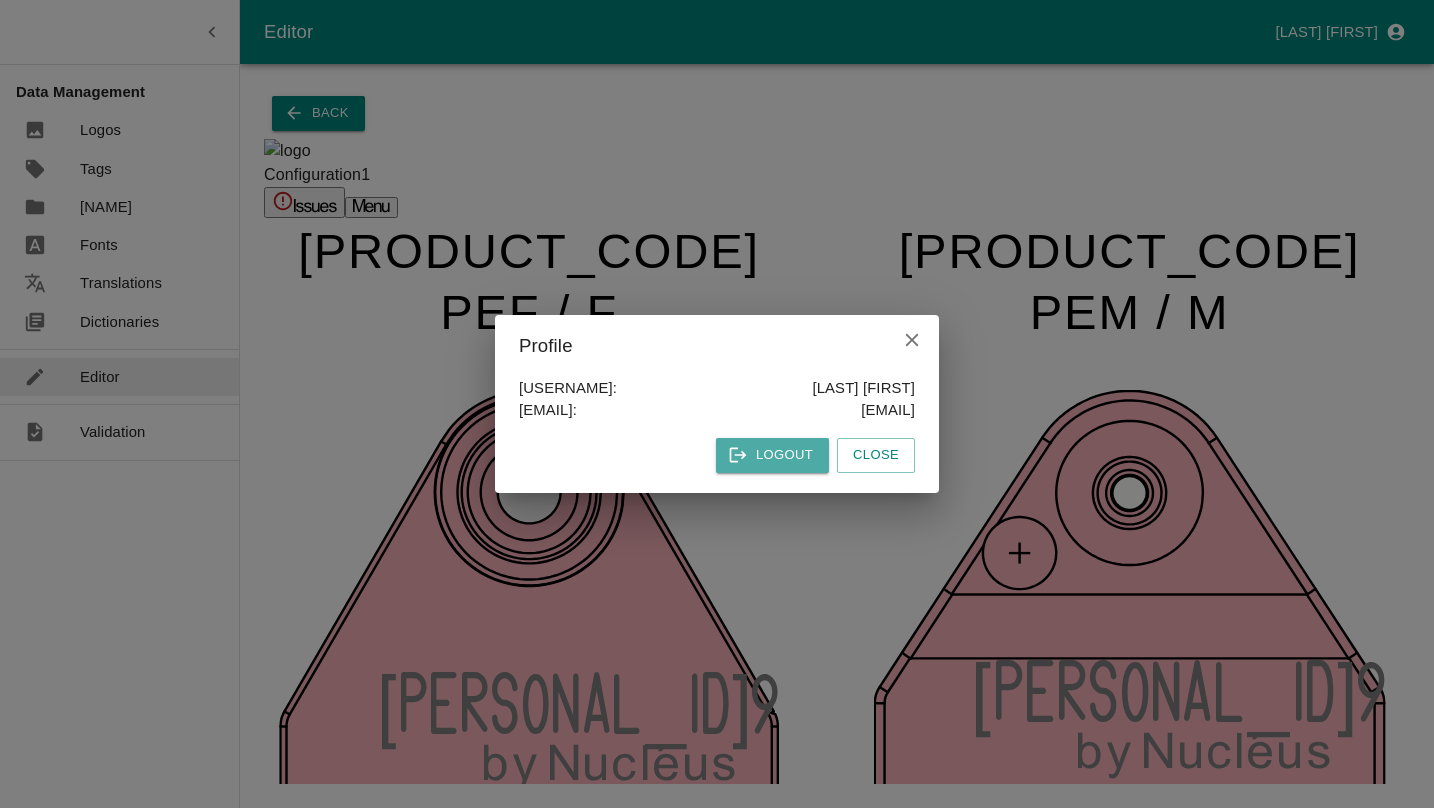 click on "Logout" at bounding box center [772, 455] 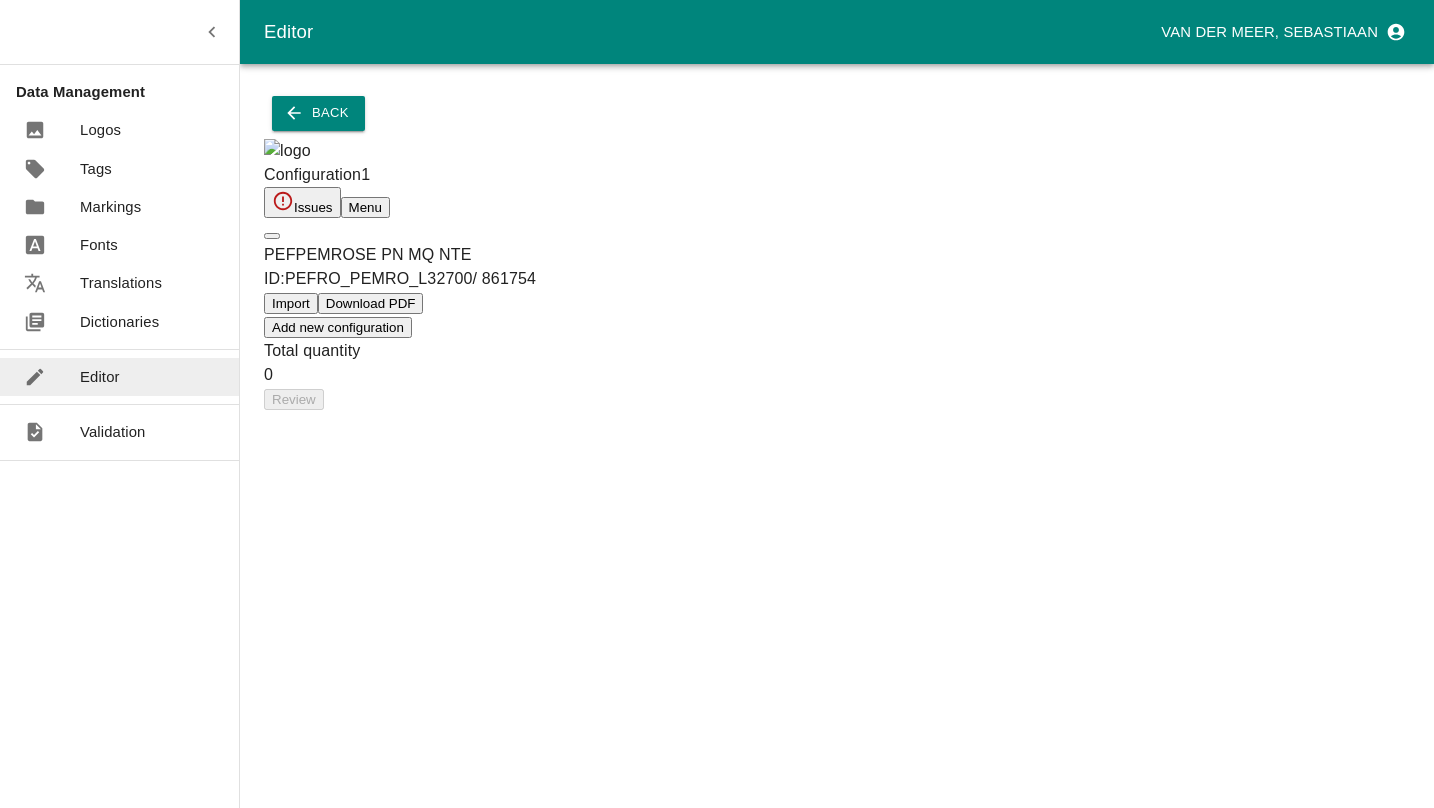 scroll, scrollTop: 0, scrollLeft: 0, axis: both 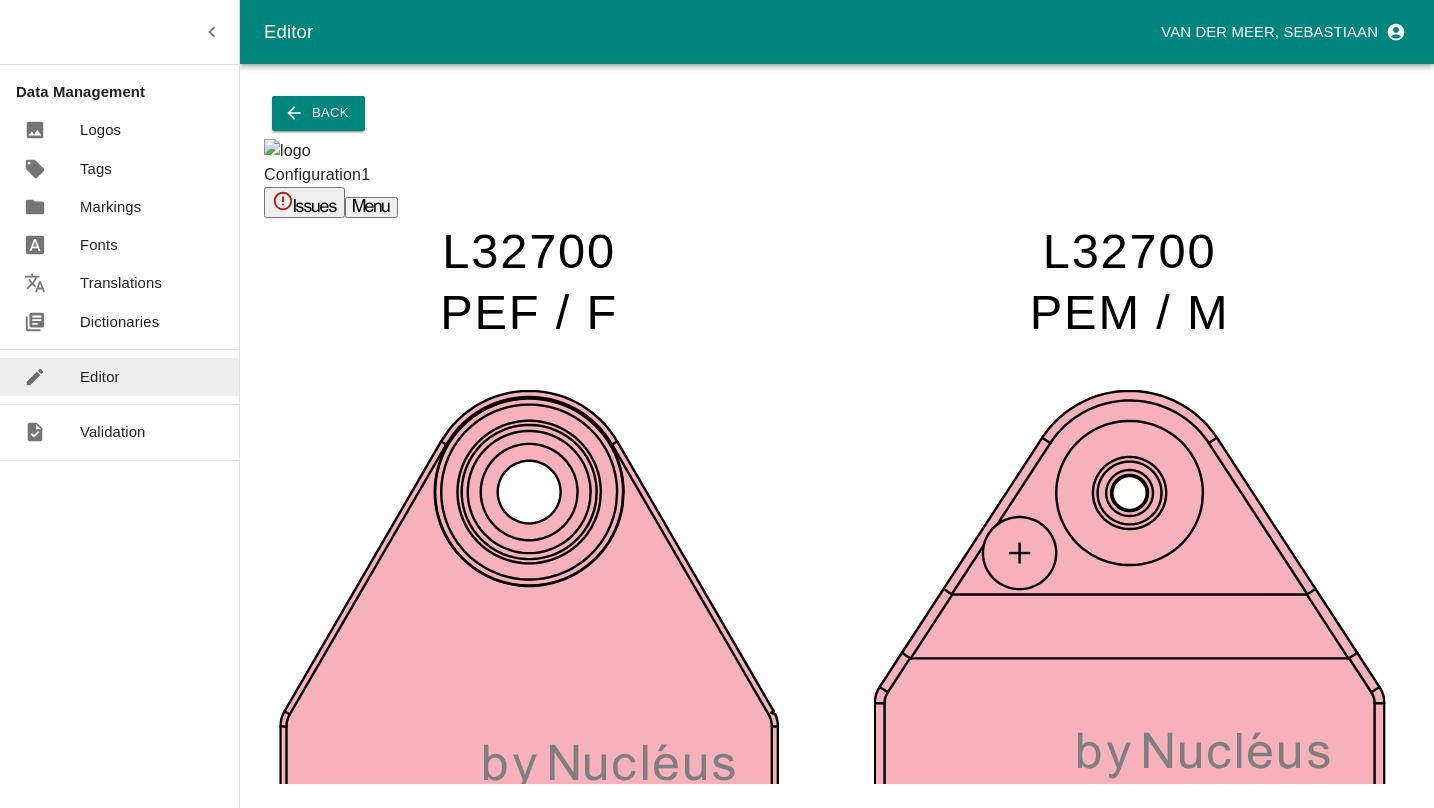 click at bounding box center (596, 1243) 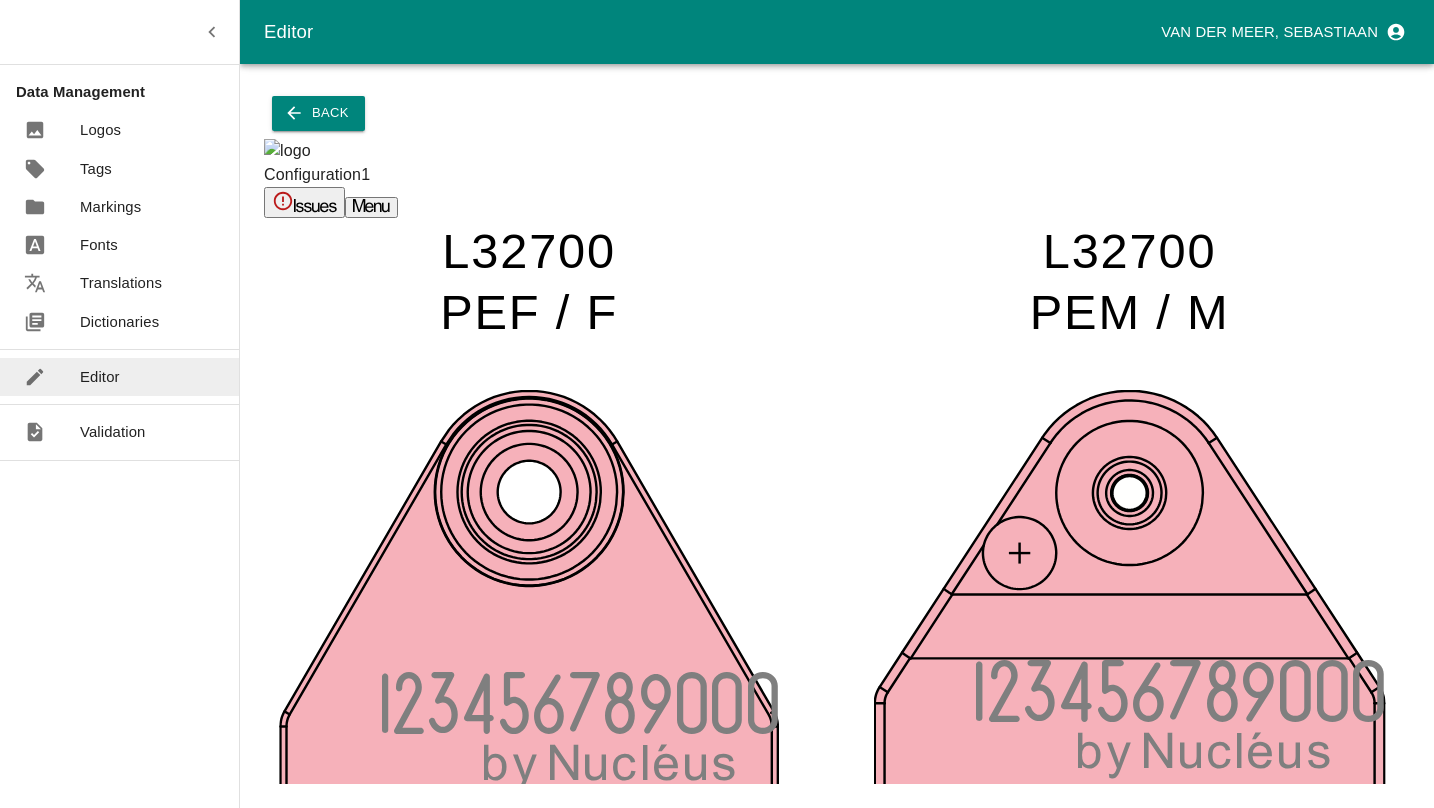 type on "123456789000" 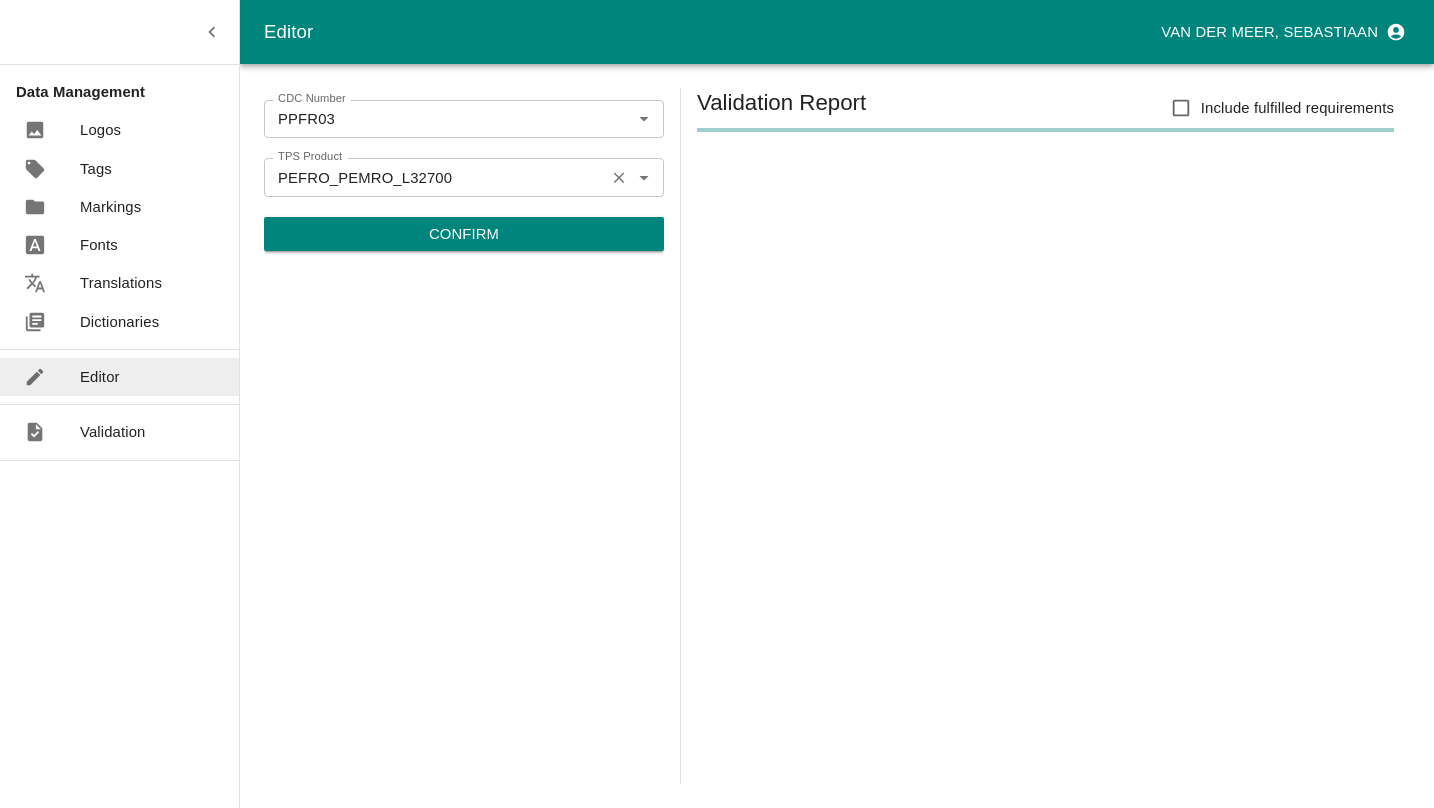 click on "PEFRO_PEMRO_L32700 TPS Product" at bounding box center (464, 119) 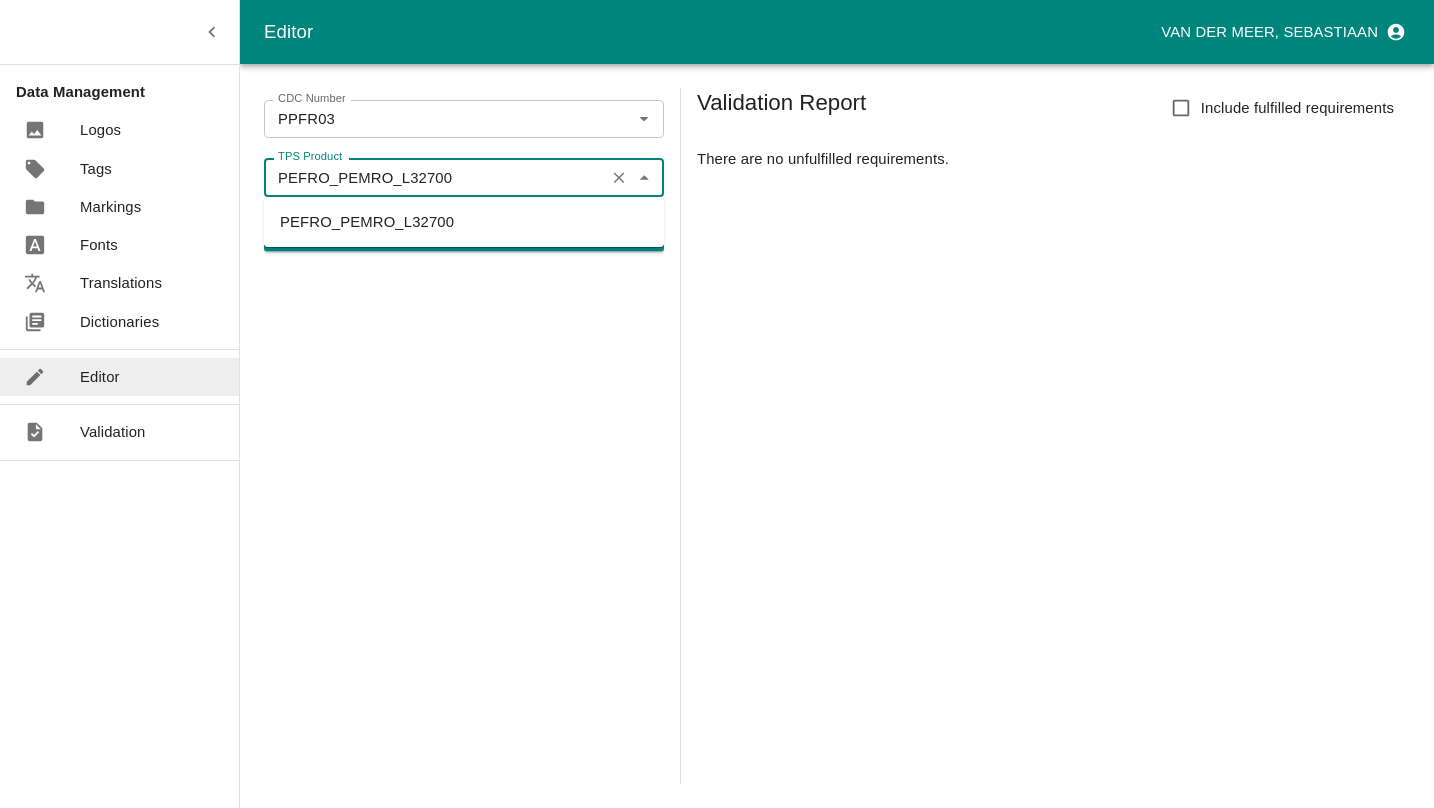 click on "PEFRO_PEMRO_L32700" at bounding box center (434, 177) 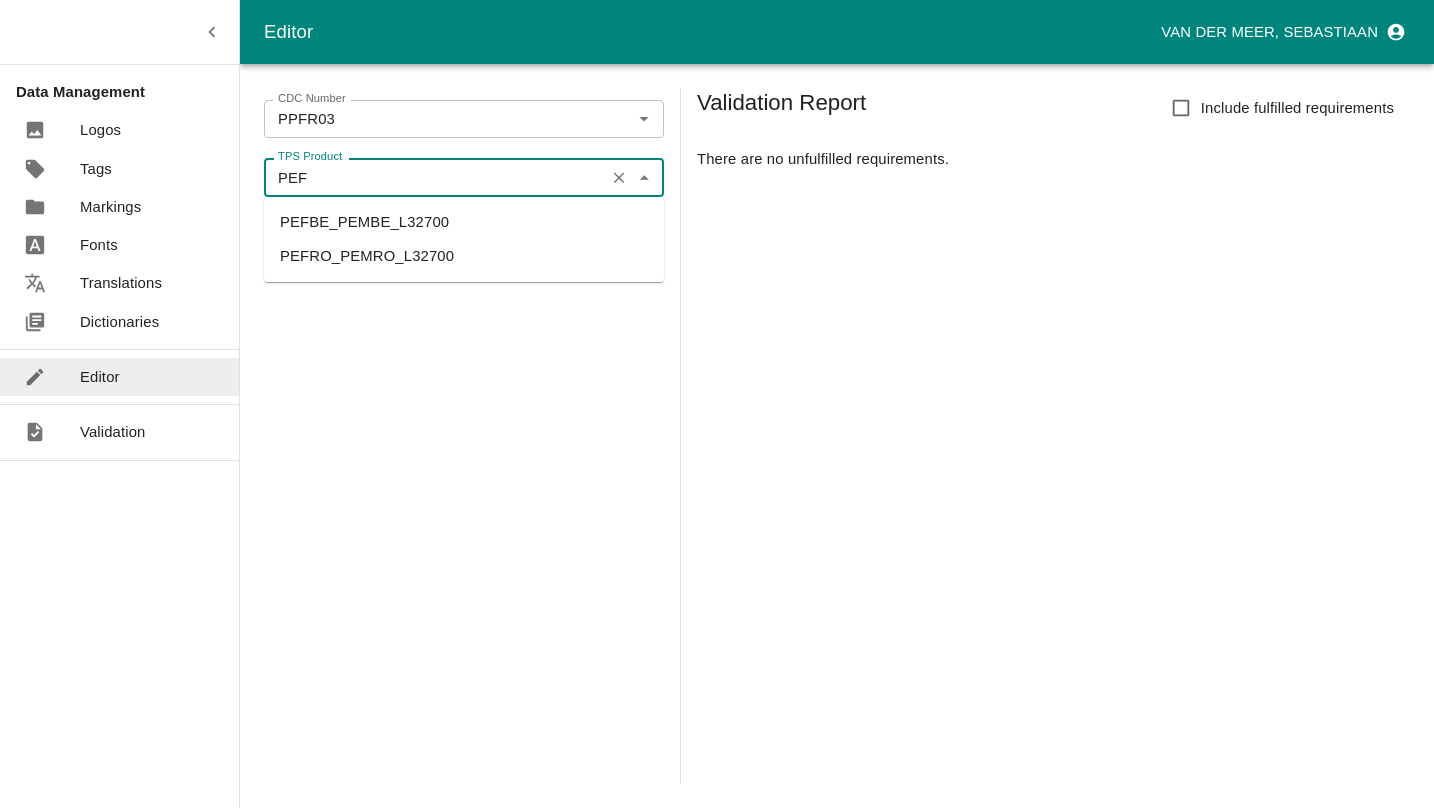 click on "PEFRO_PEMRO_L32700" at bounding box center (464, 256) 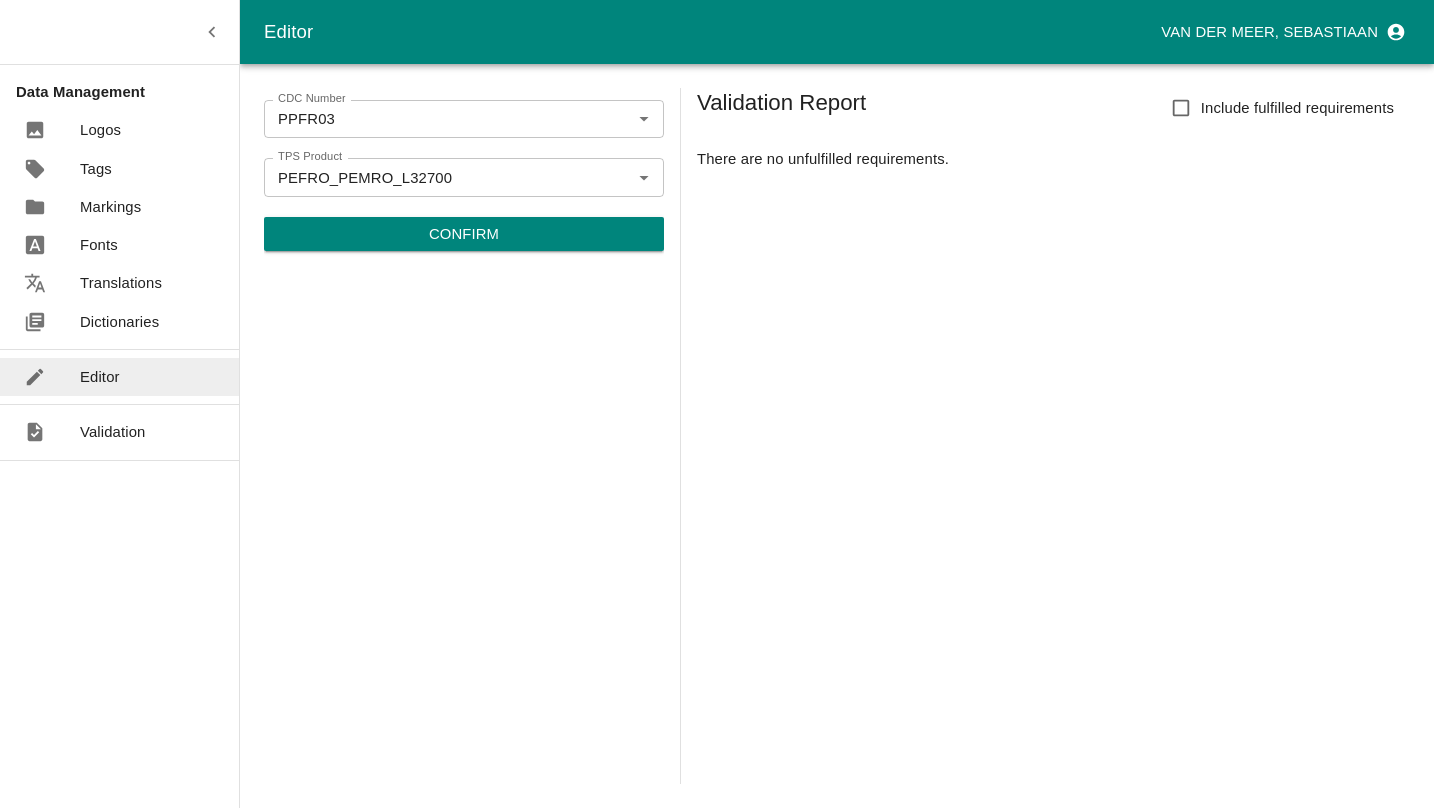click on "Confirm" at bounding box center (464, 234) 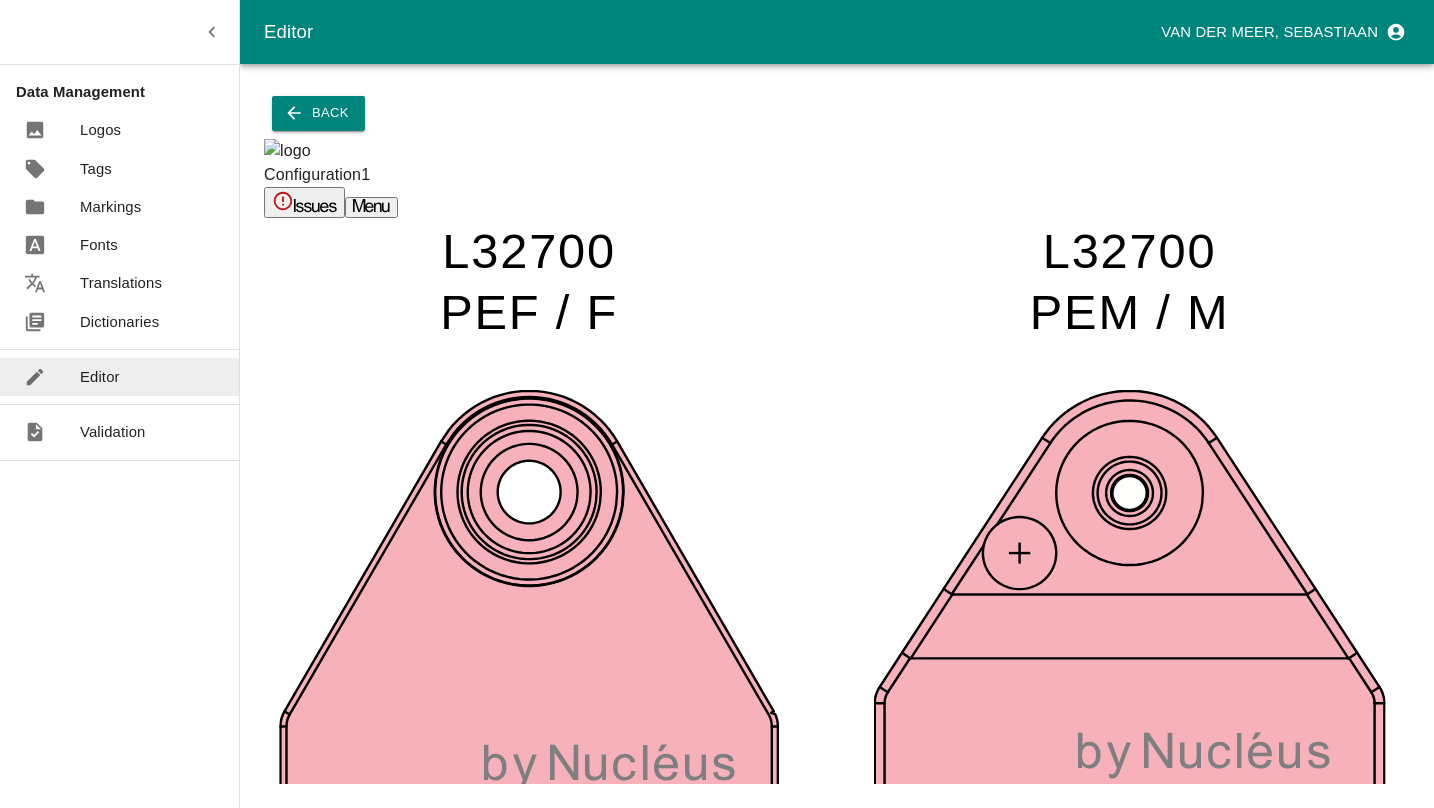 scroll, scrollTop: 0, scrollLeft: 0, axis: both 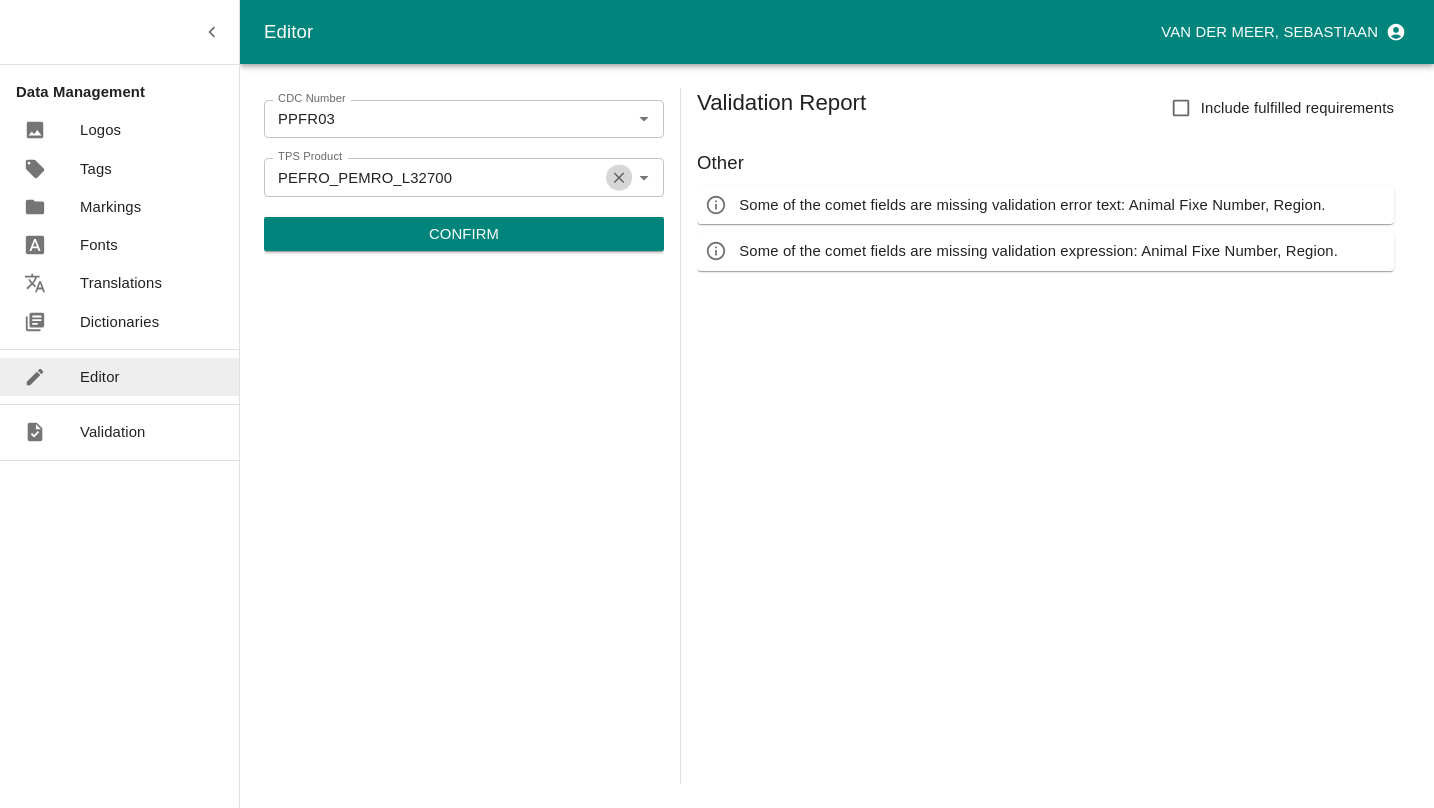click at bounding box center [619, 119] 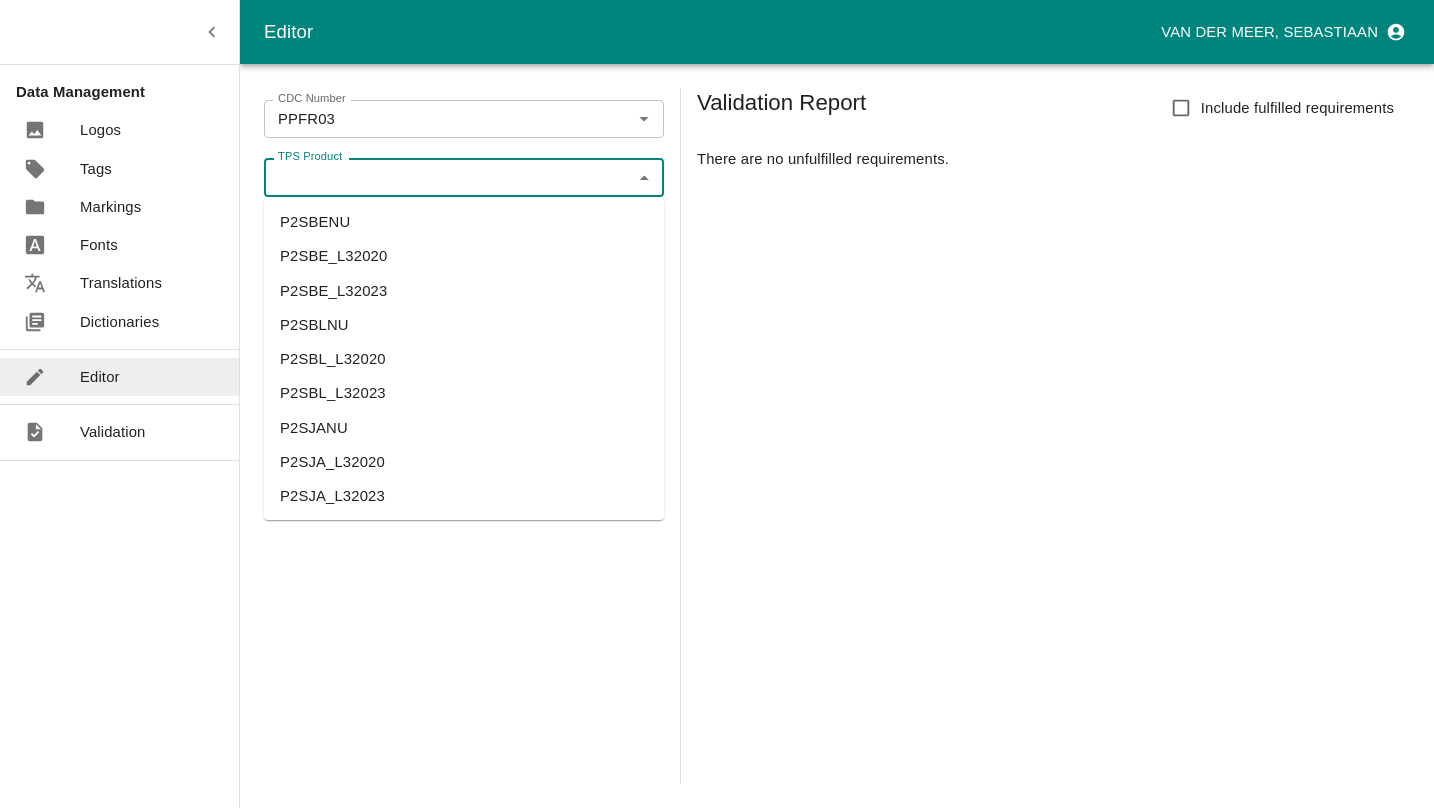 click on "TPS Product" at bounding box center [447, 177] 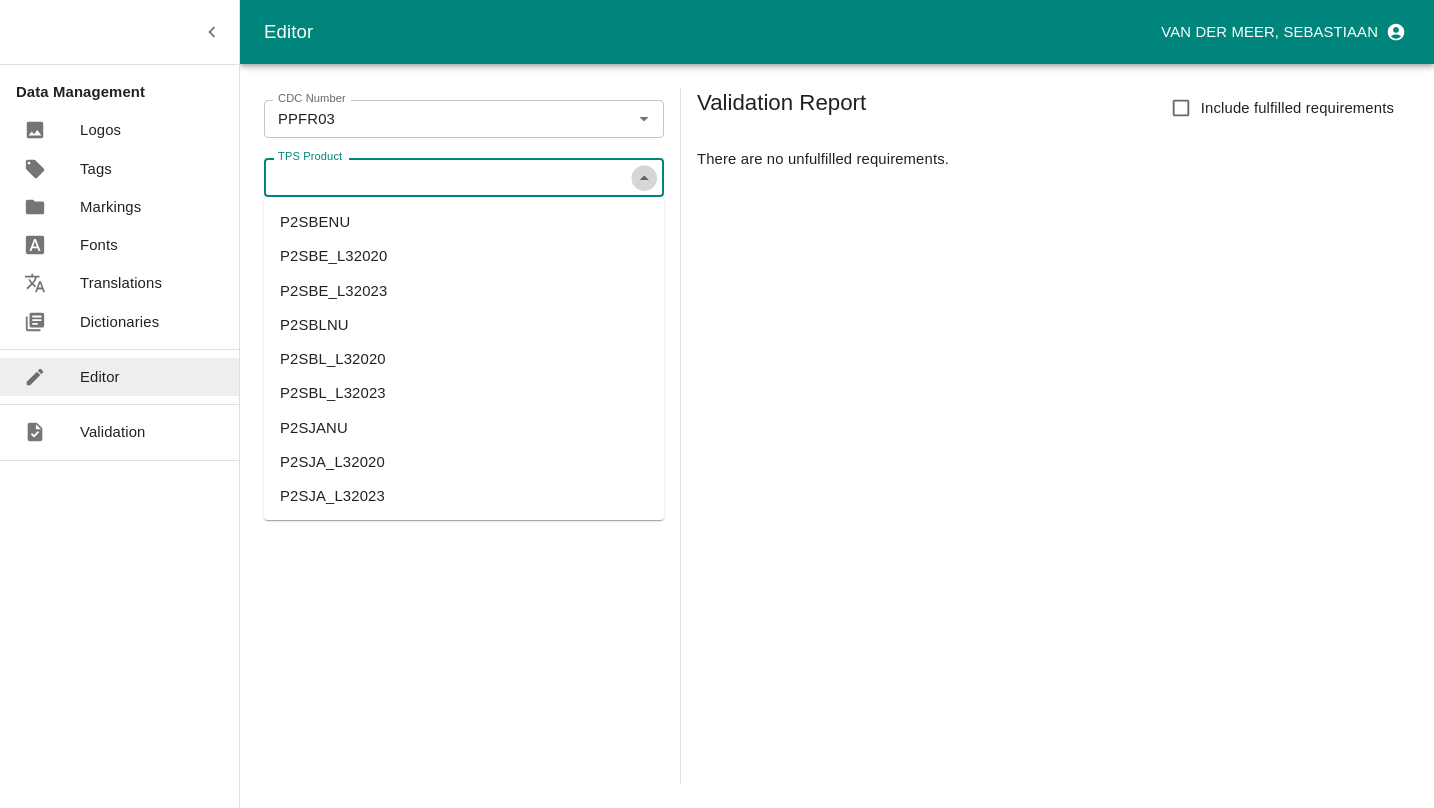 click at bounding box center (644, 177) 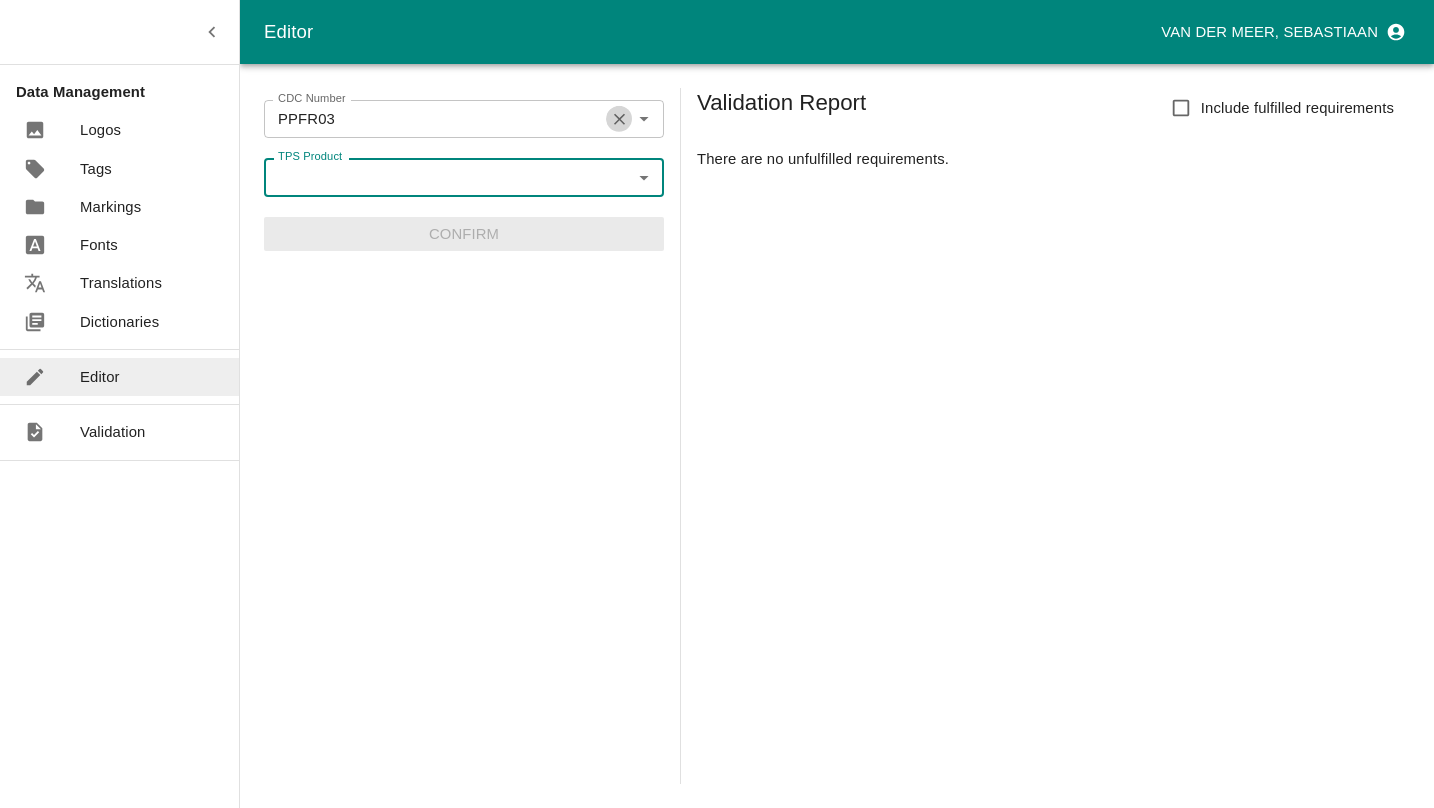 click at bounding box center [619, 119] 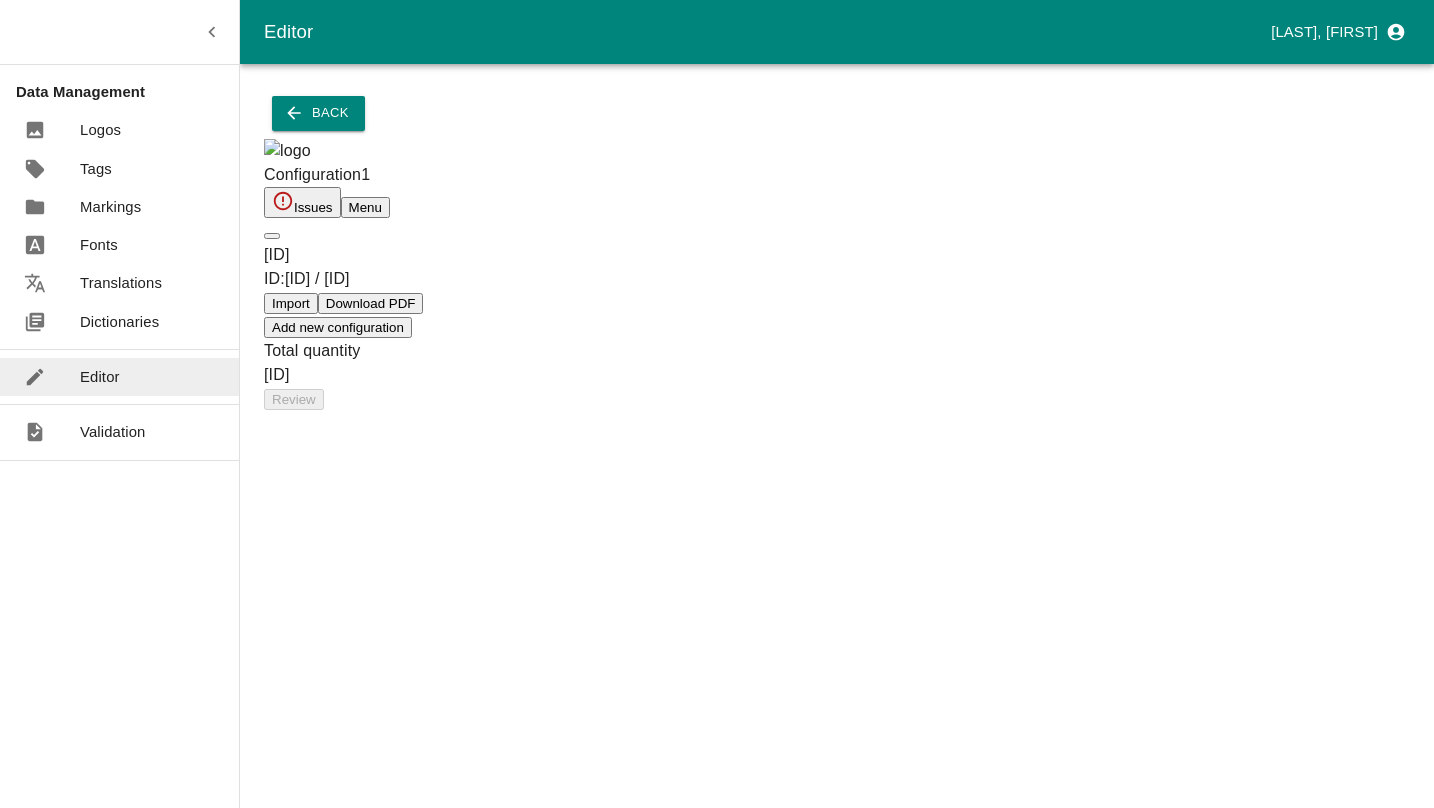 scroll, scrollTop: 0, scrollLeft: 0, axis: both 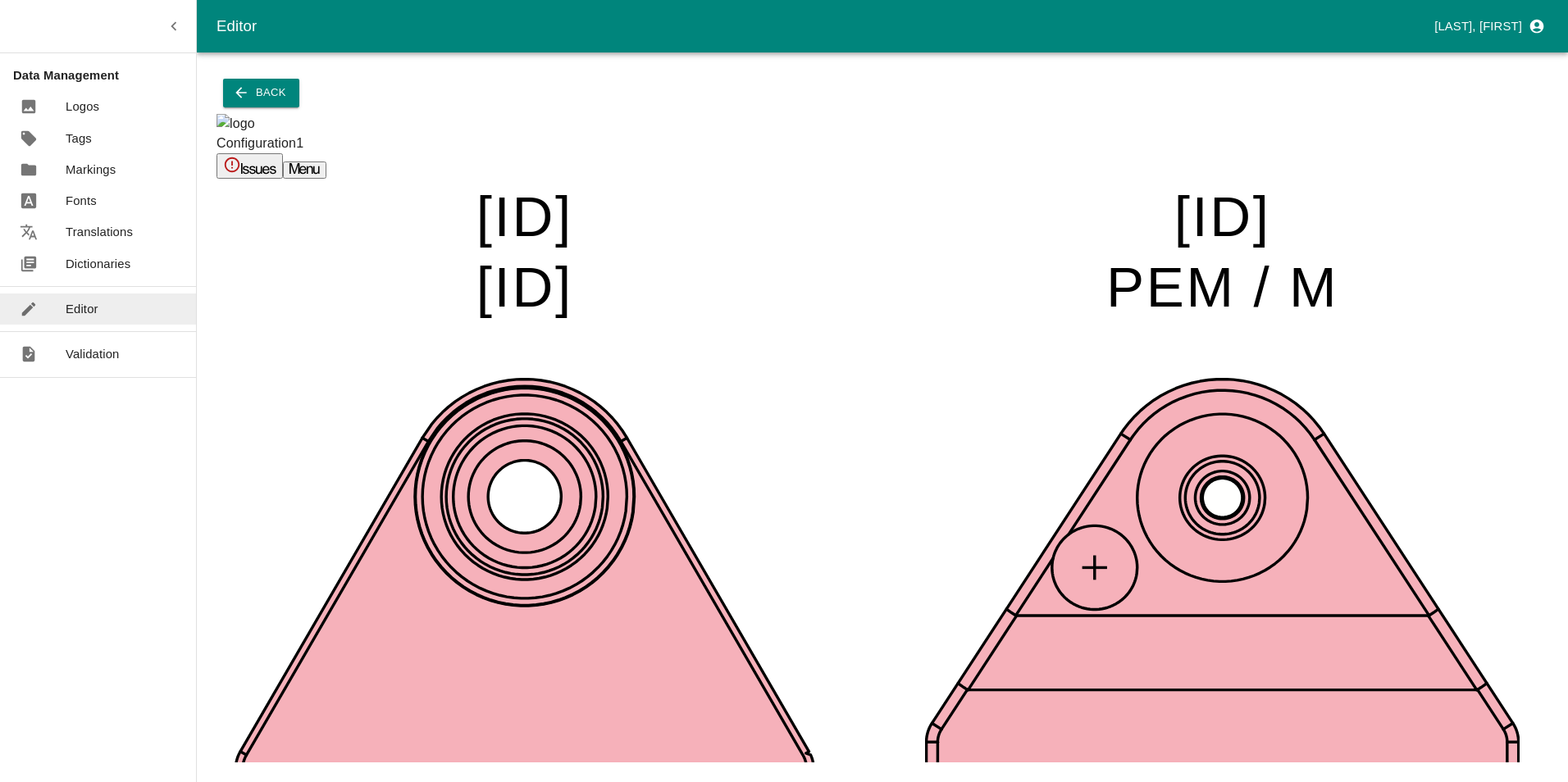 click at bounding box center (402, 1303) 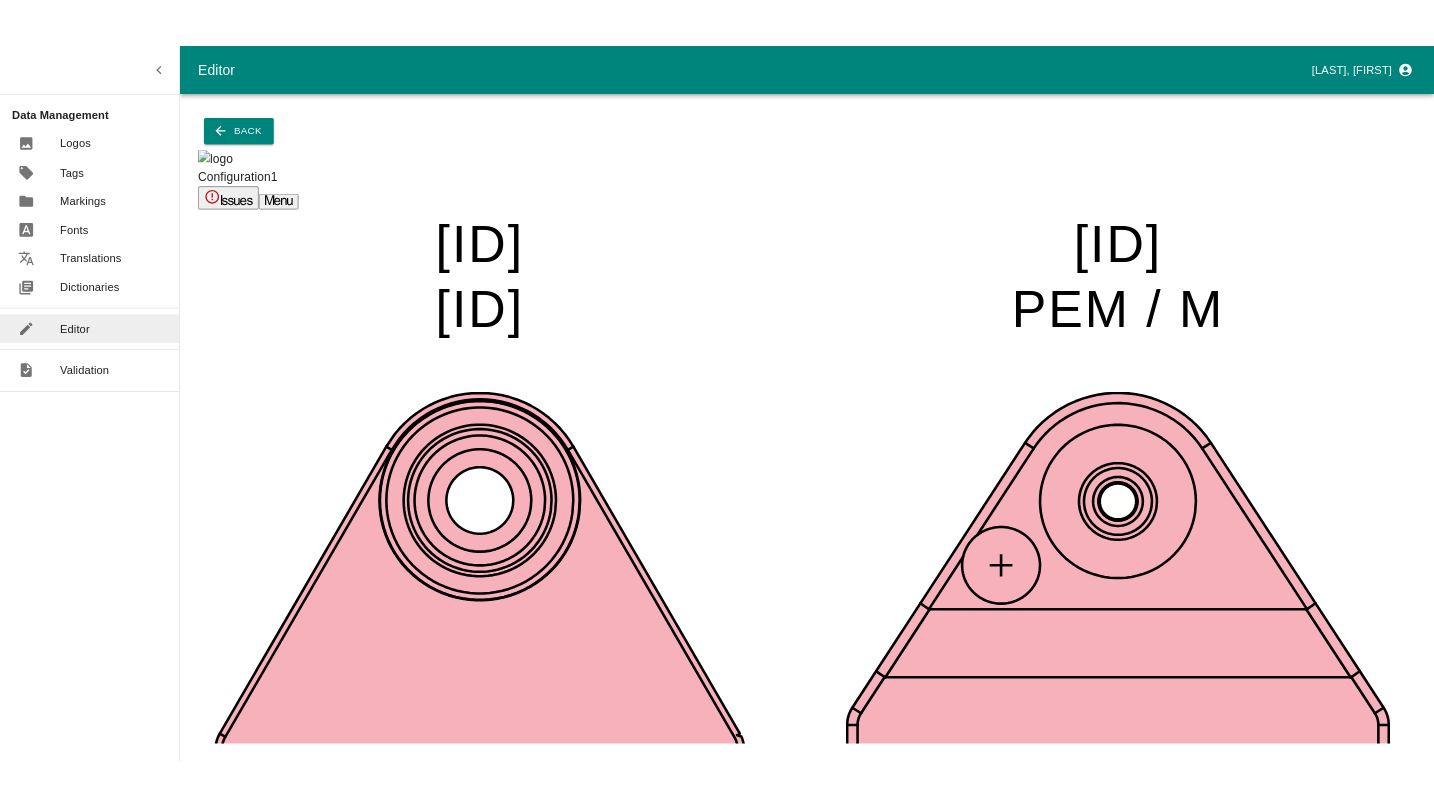 scroll, scrollTop: 107, scrollLeft: 0, axis: vertical 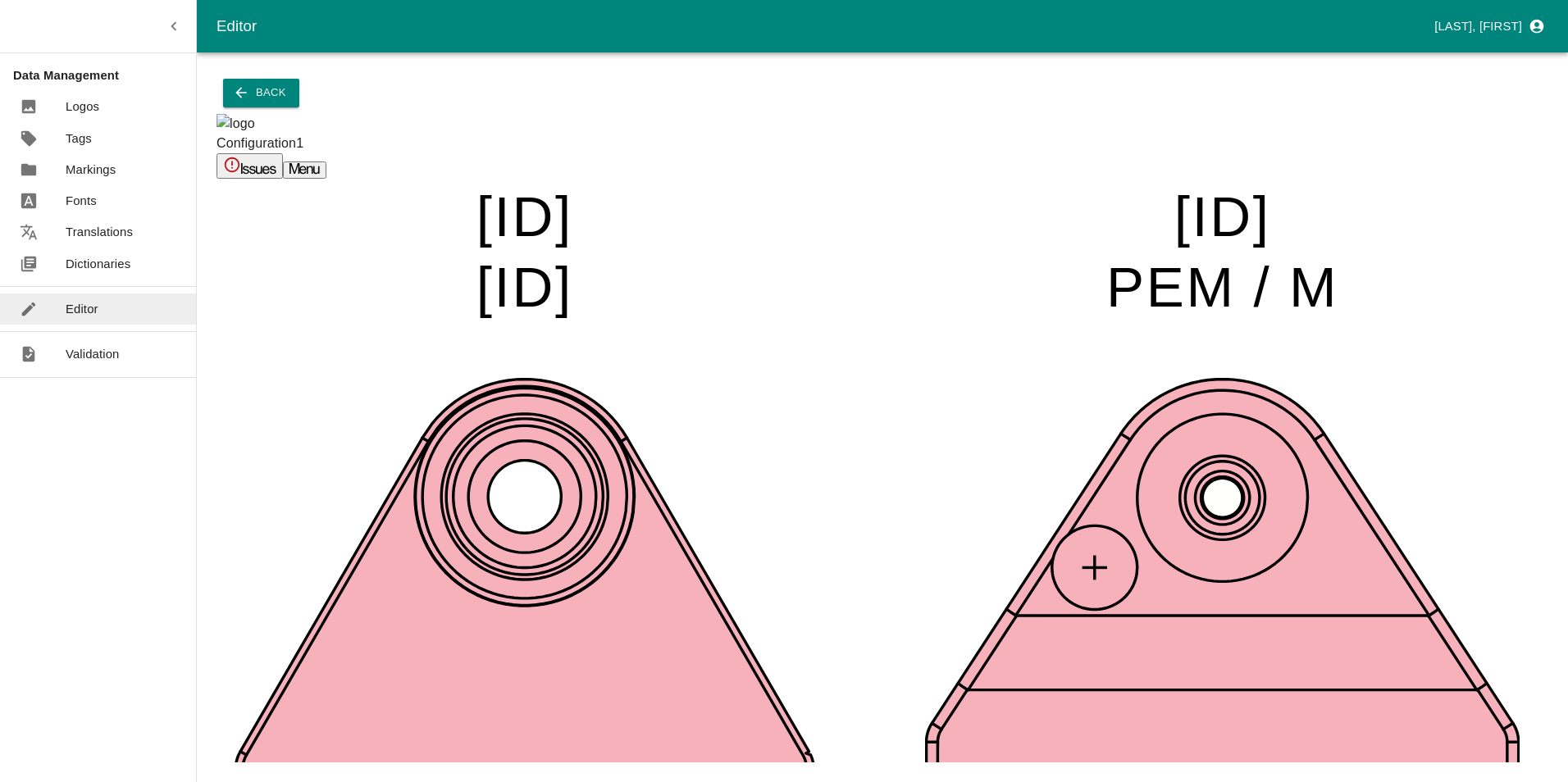 click at bounding box center [402, 1303] 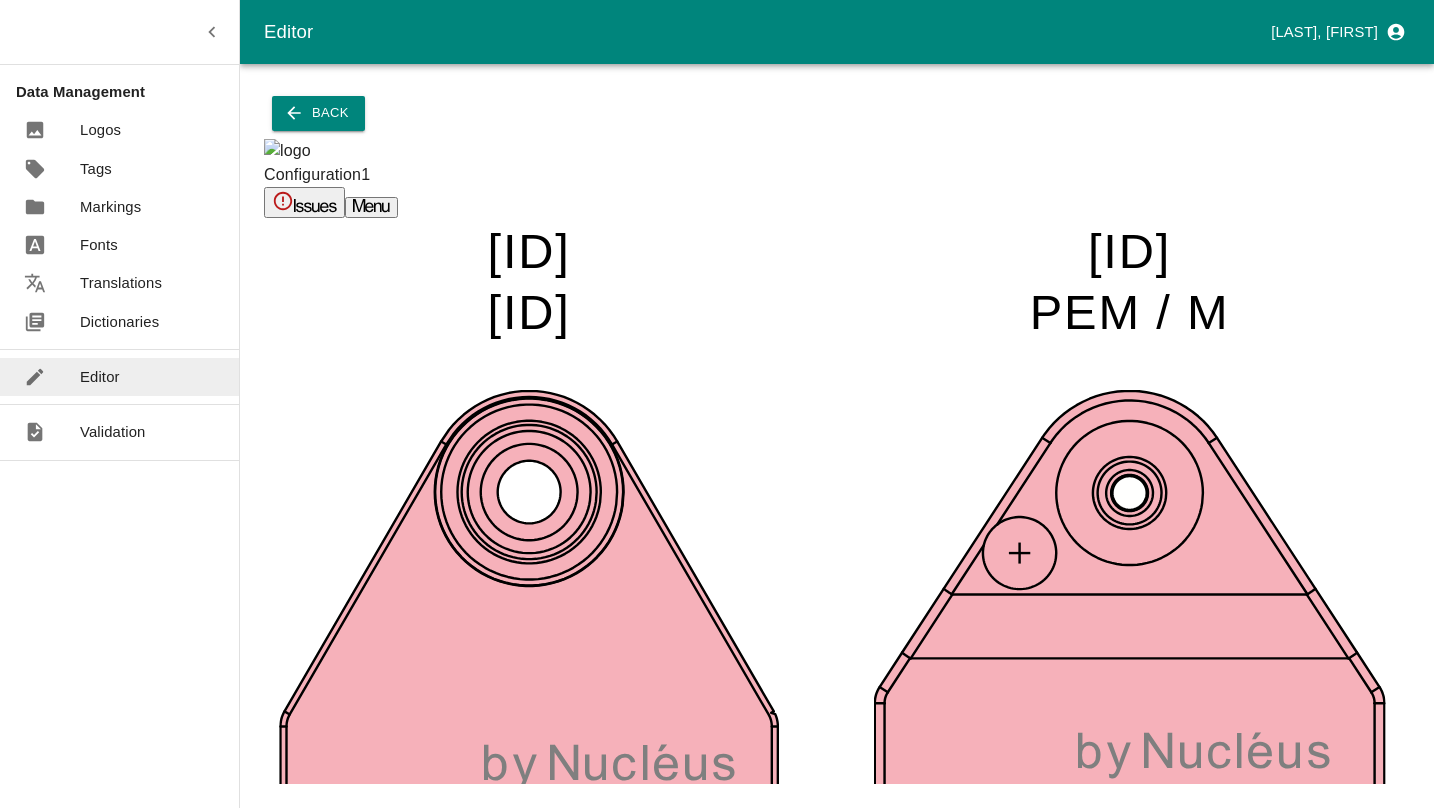 click on "Back" at bounding box center [318, 113] 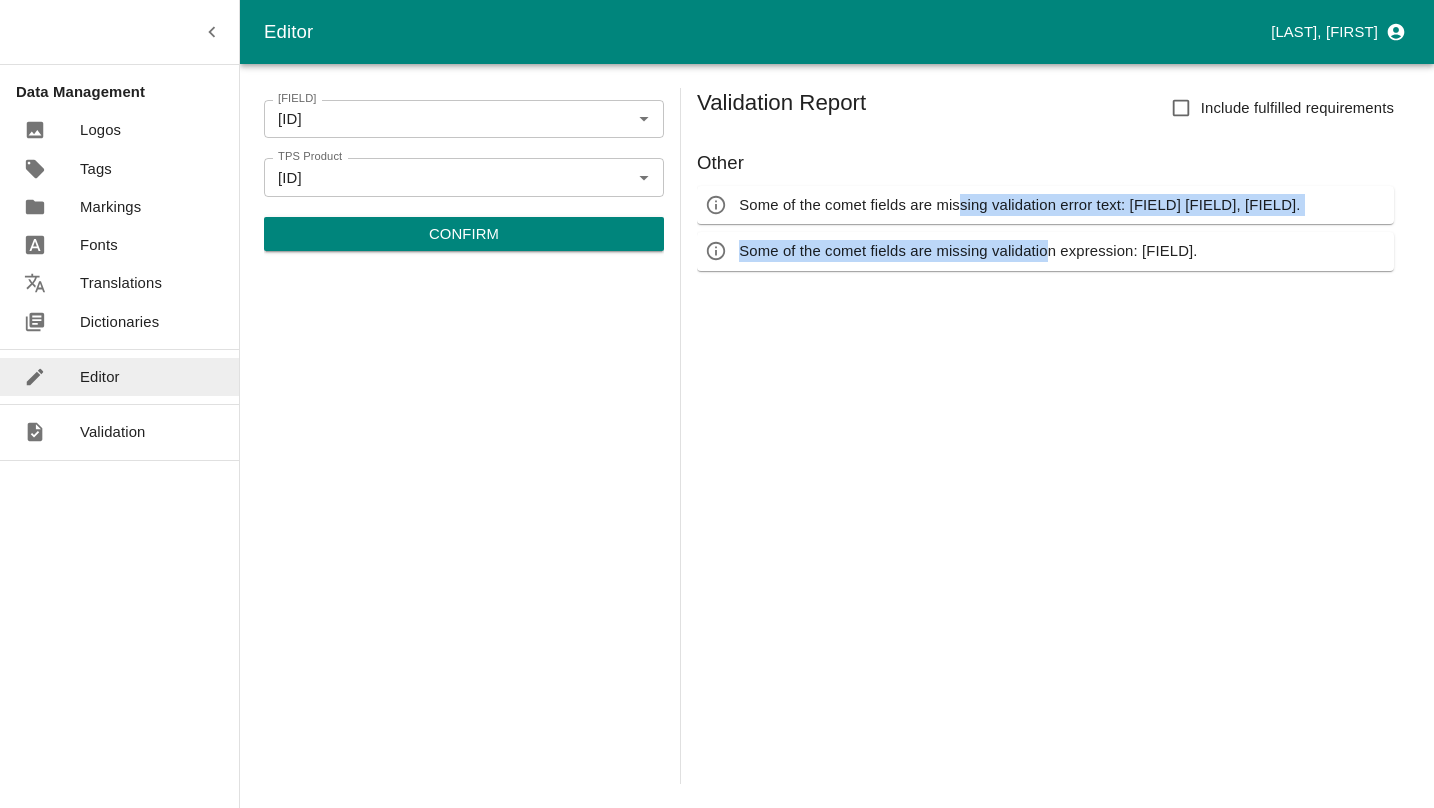 drag, startPoint x: 964, startPoint y: 203, endPoint x: 1048, endPoint y: 287, distance: 118.79394 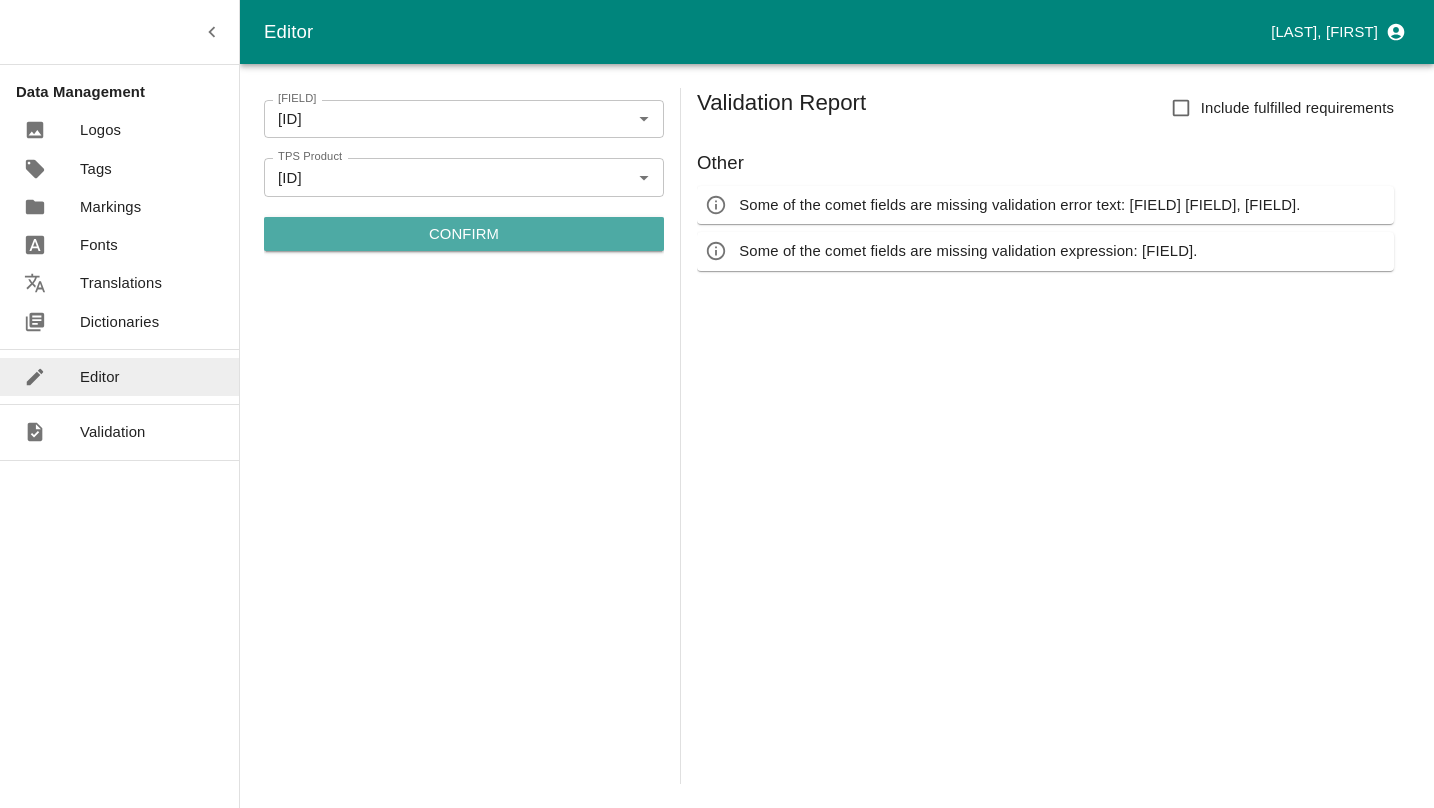 click on "Confirm" at bounding box center [464, 234] 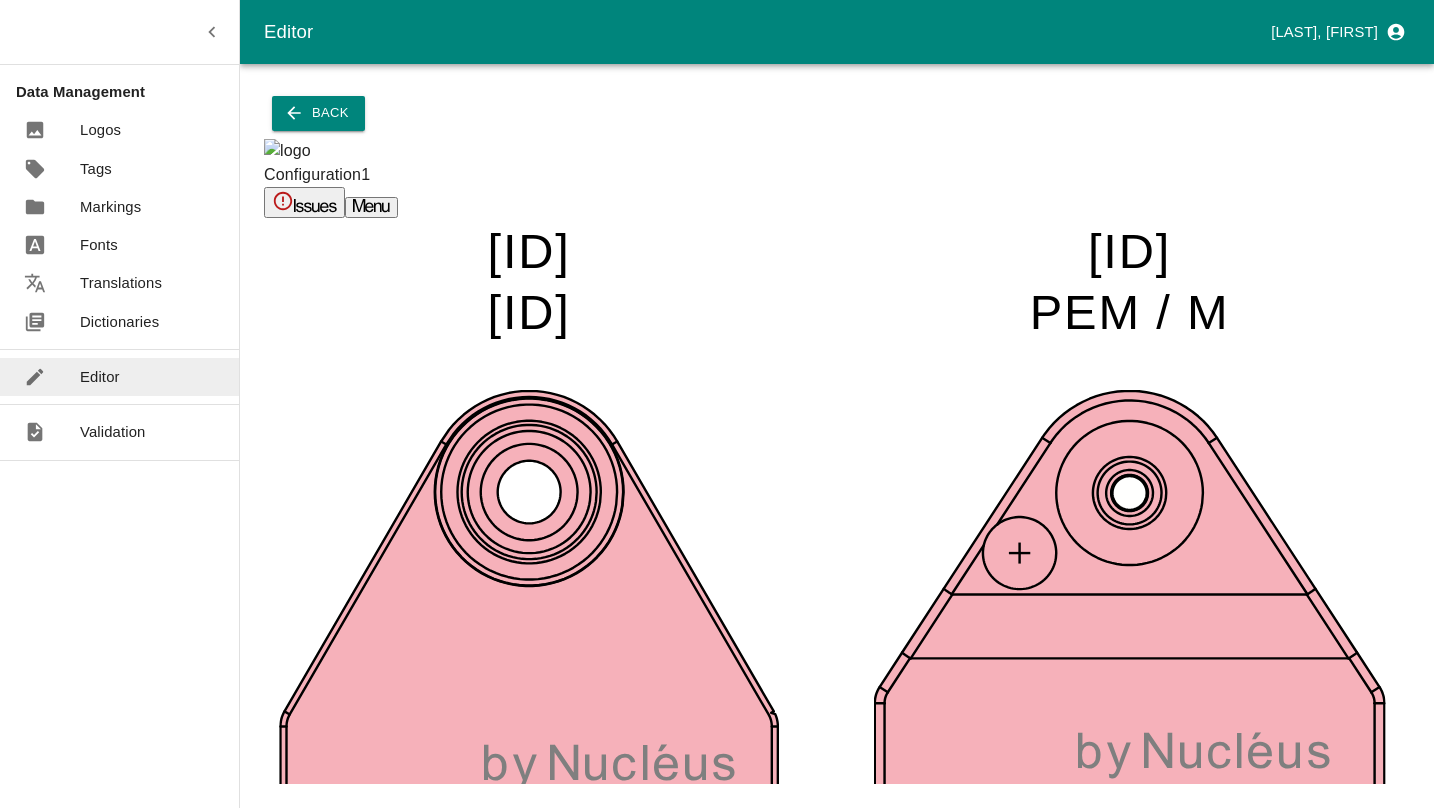 scroll, scrollTop: 0, scrollLeft: 0, axis: both 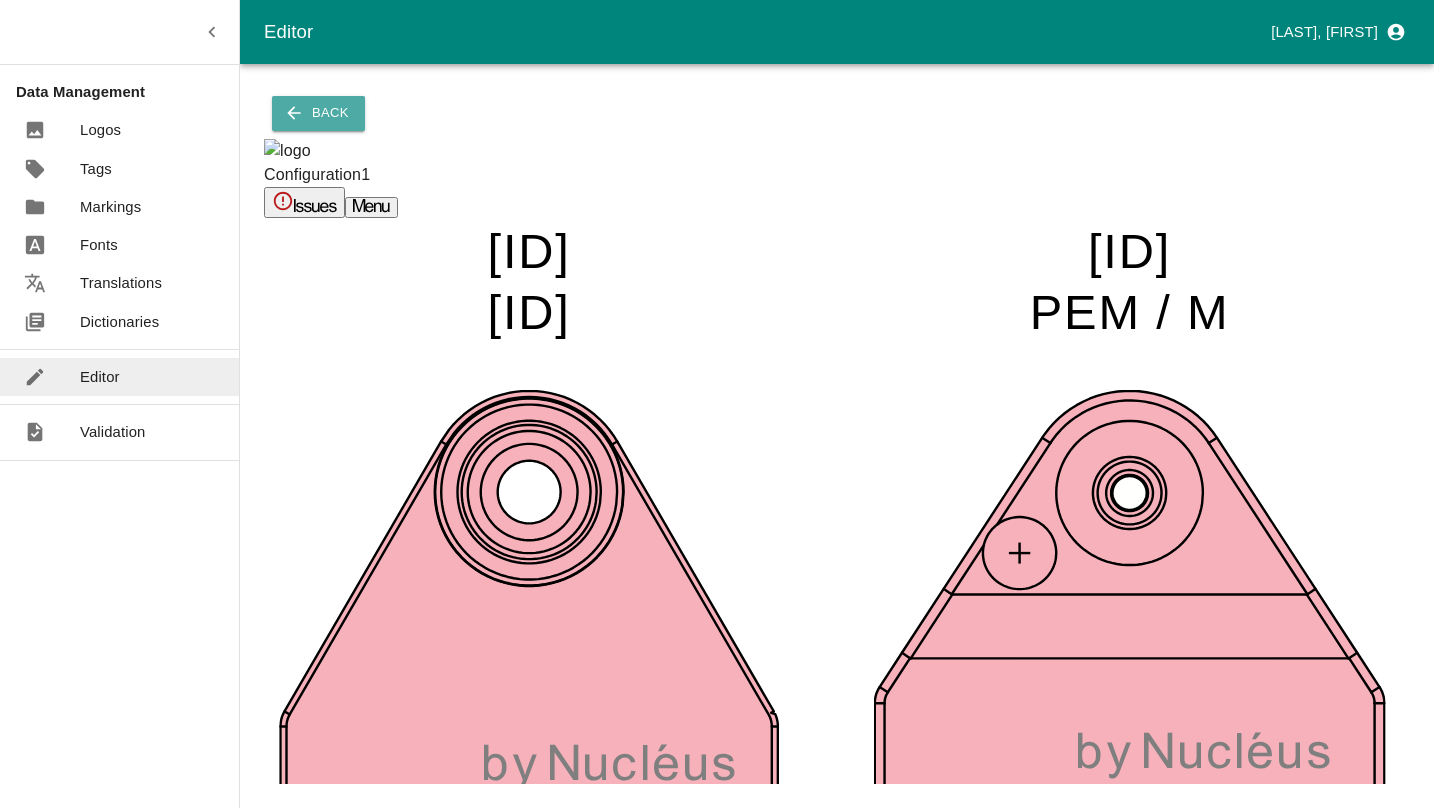 click on "Back" at bounding box center (318, 113) 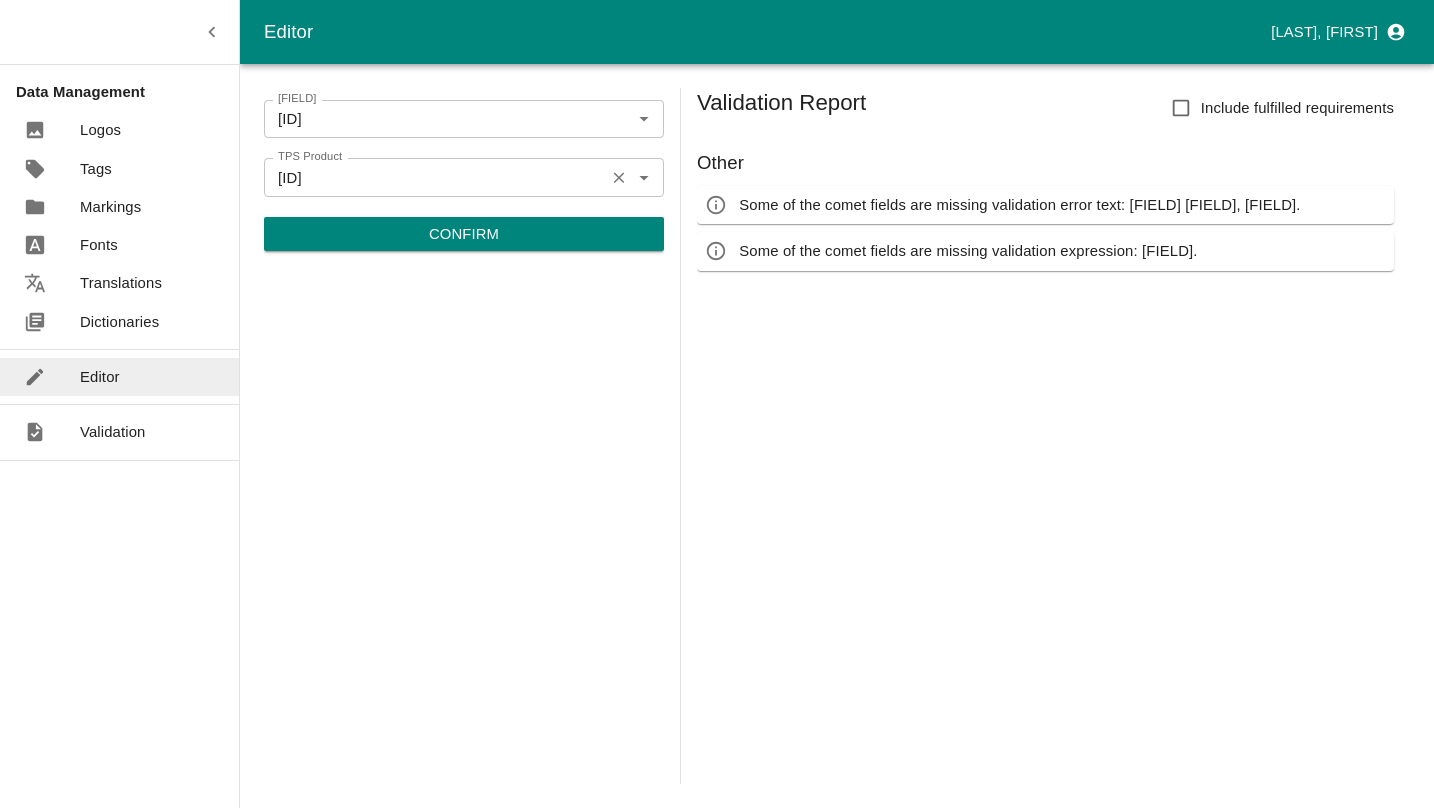 click on "PEFRO_PEMRO_L32700" at bounding box center (434, 177) 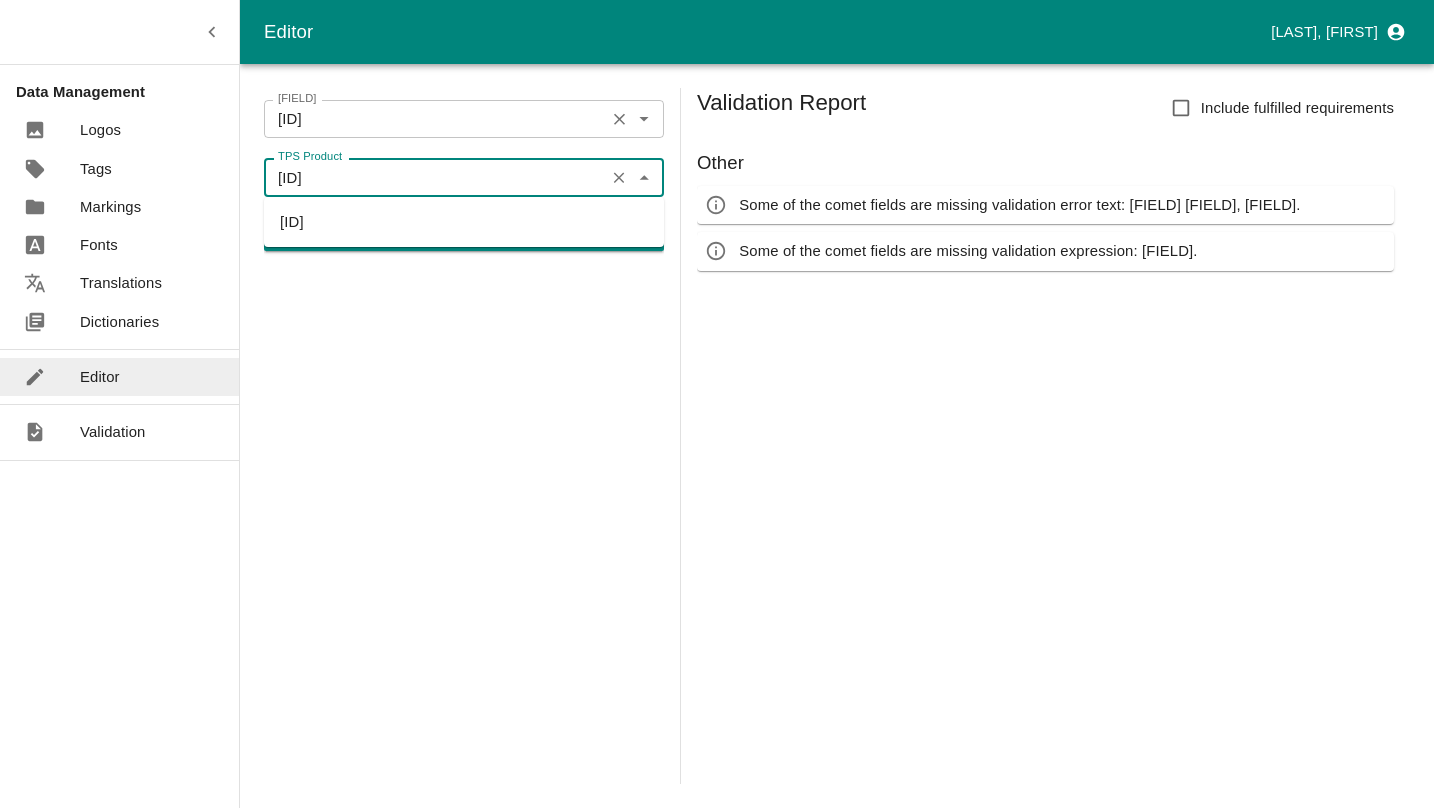 click at bounding box center [619, 119] 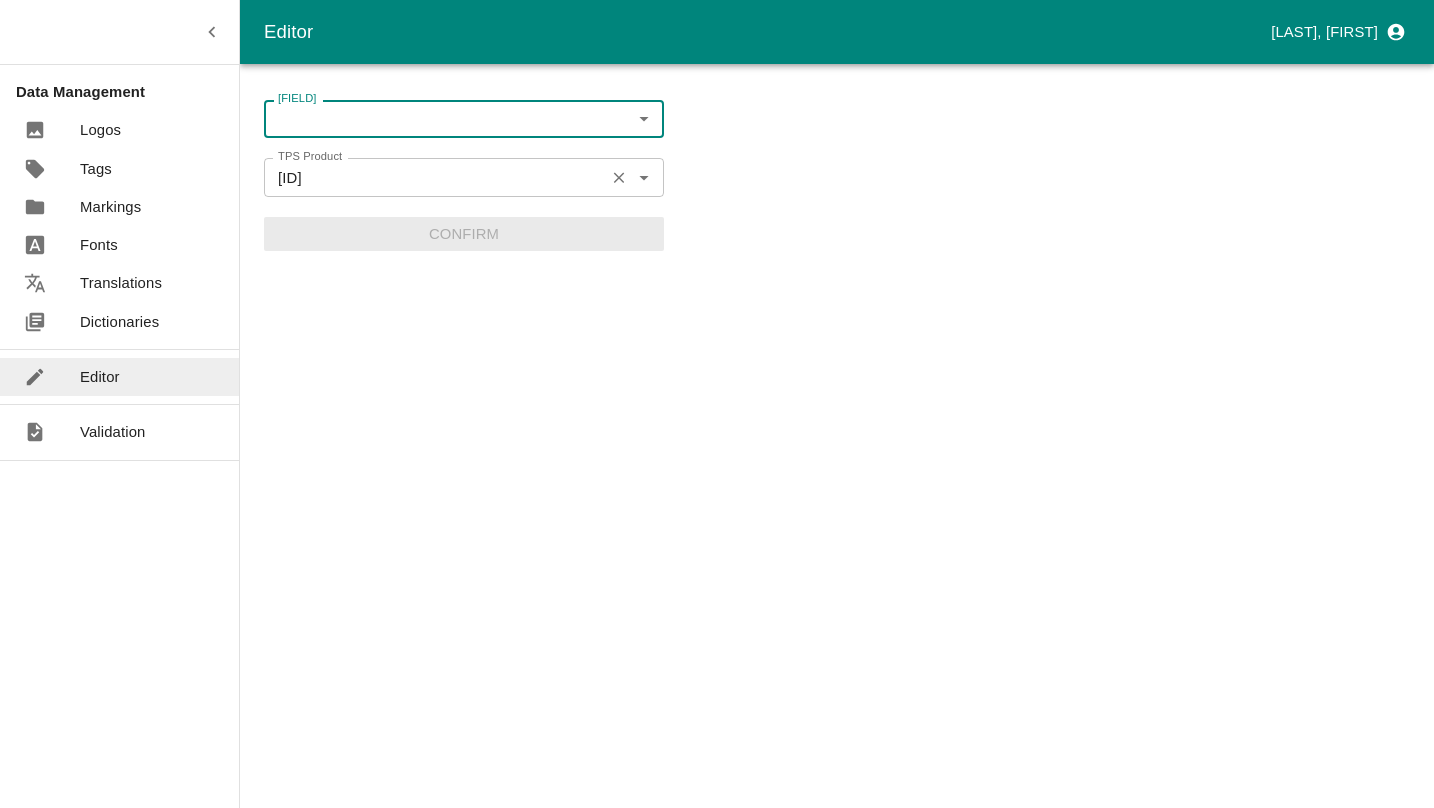 click at bounding box center (619, 177) 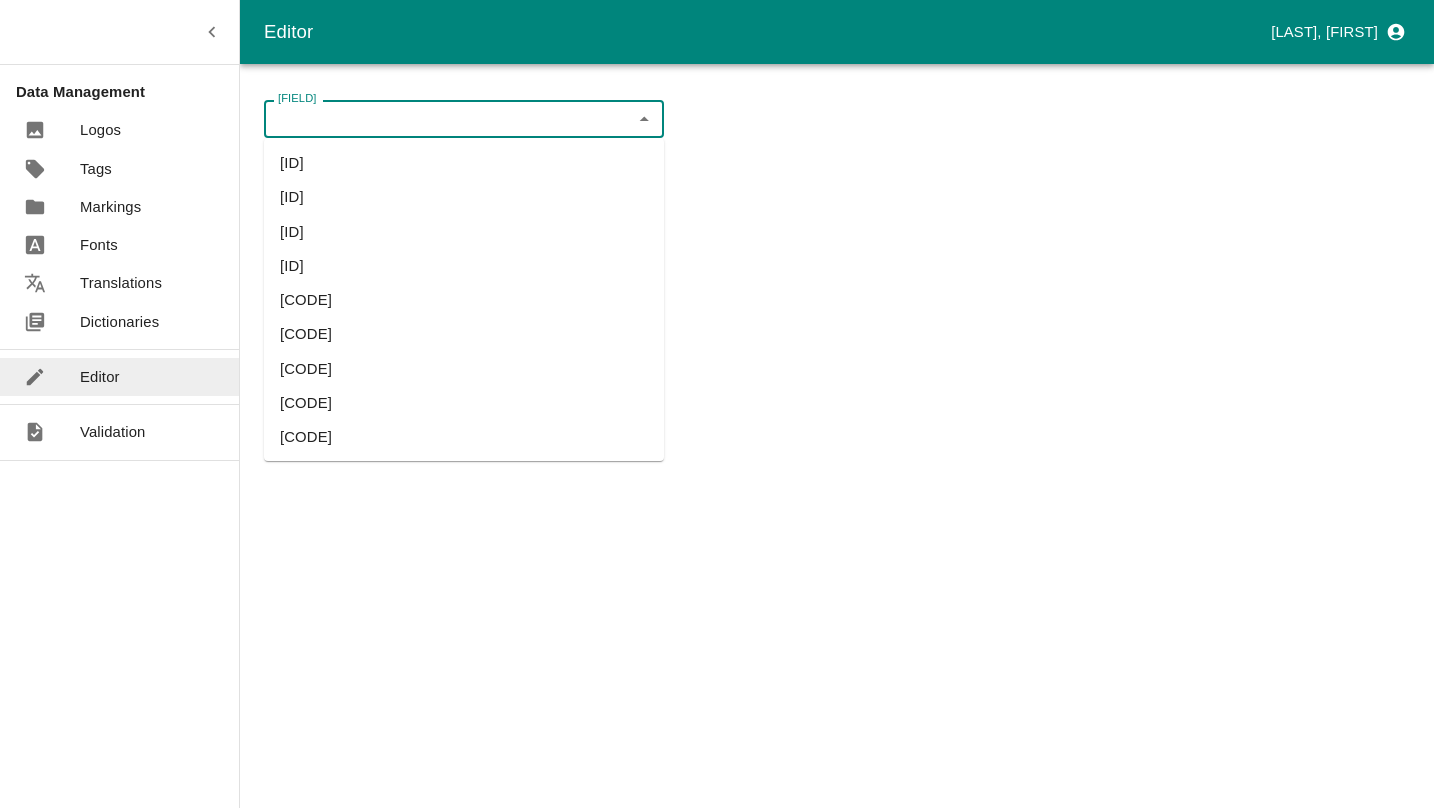 click on "CDC Number" at bounding box center (447, 119) 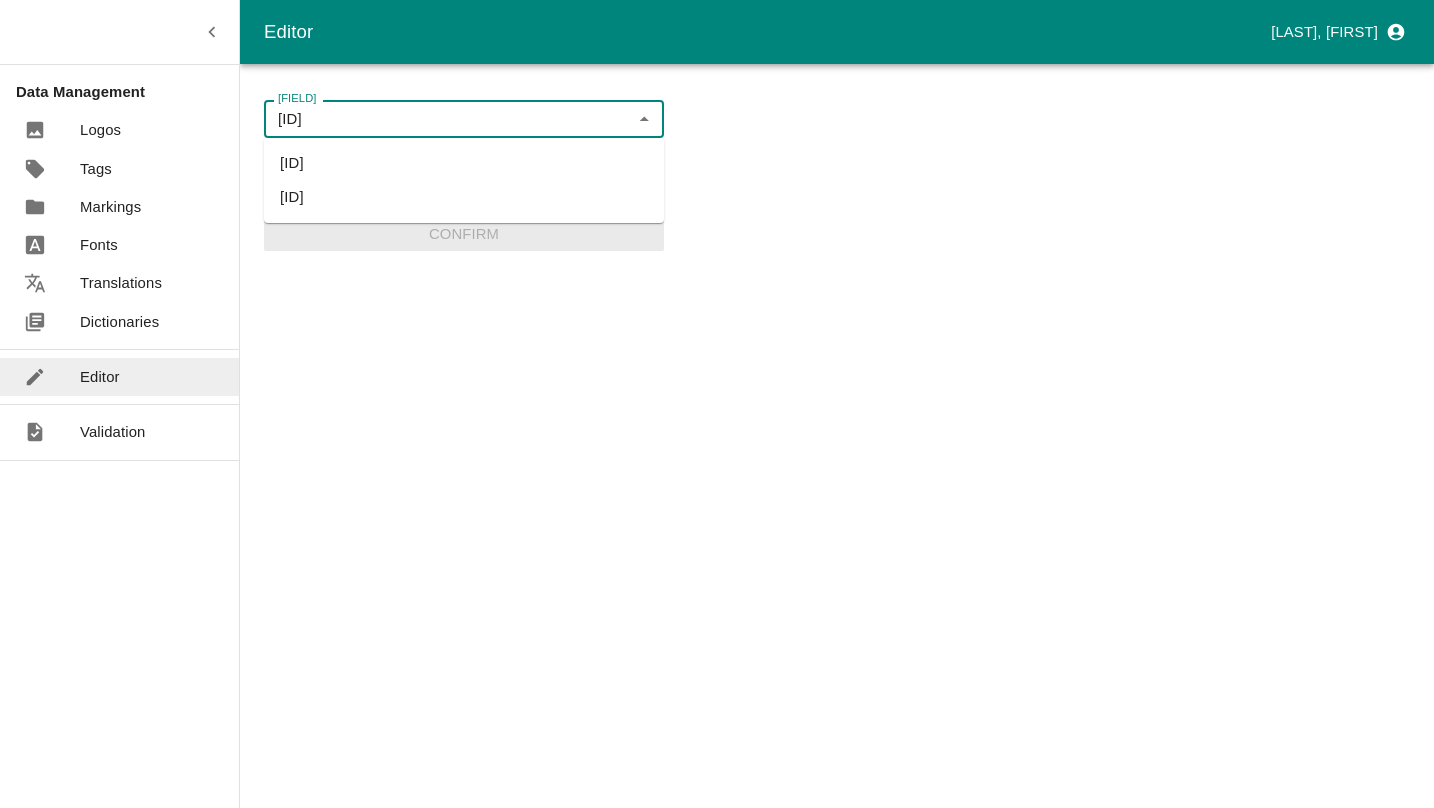 click on "PPFR03" at bounding box center [464, 163] 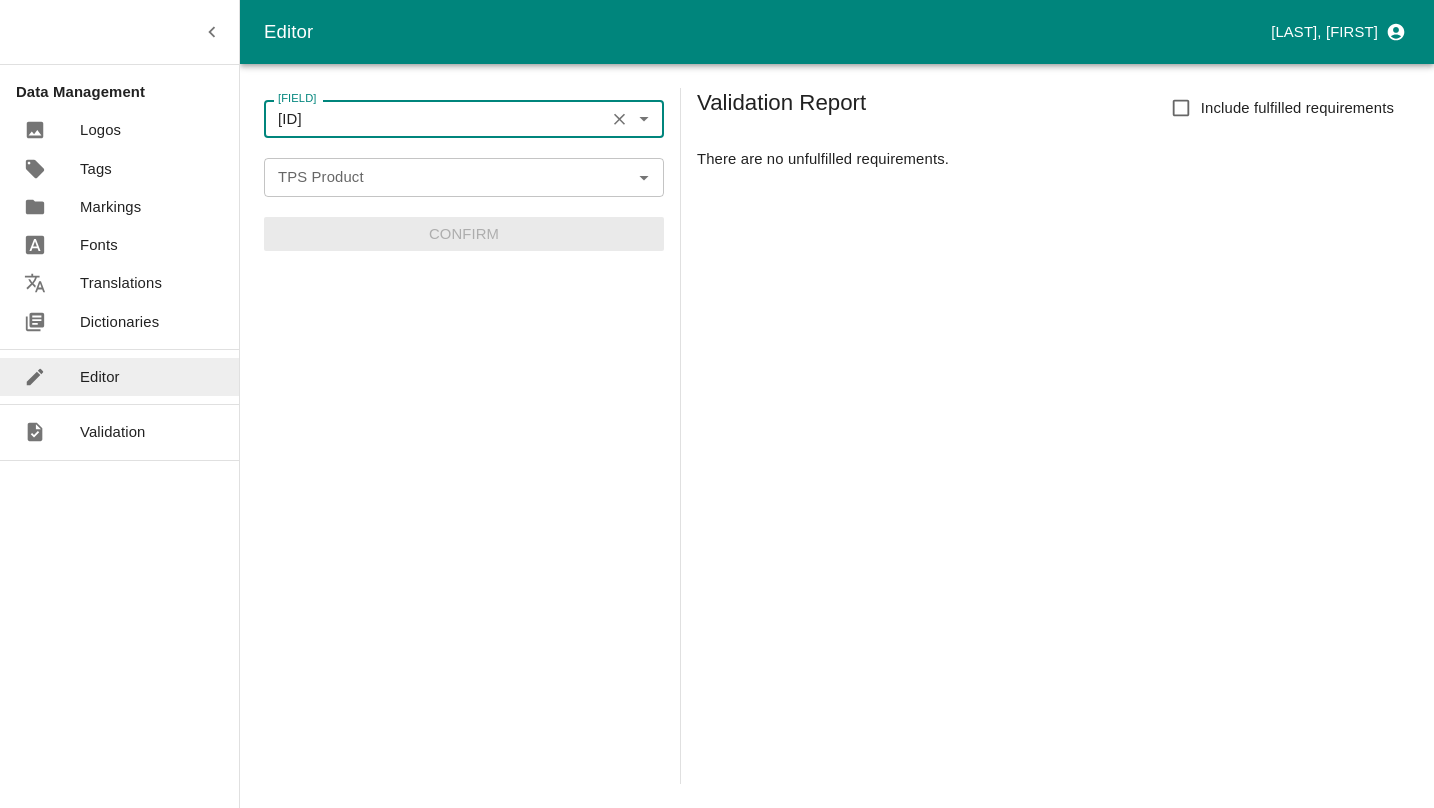 type on "PPFR03" 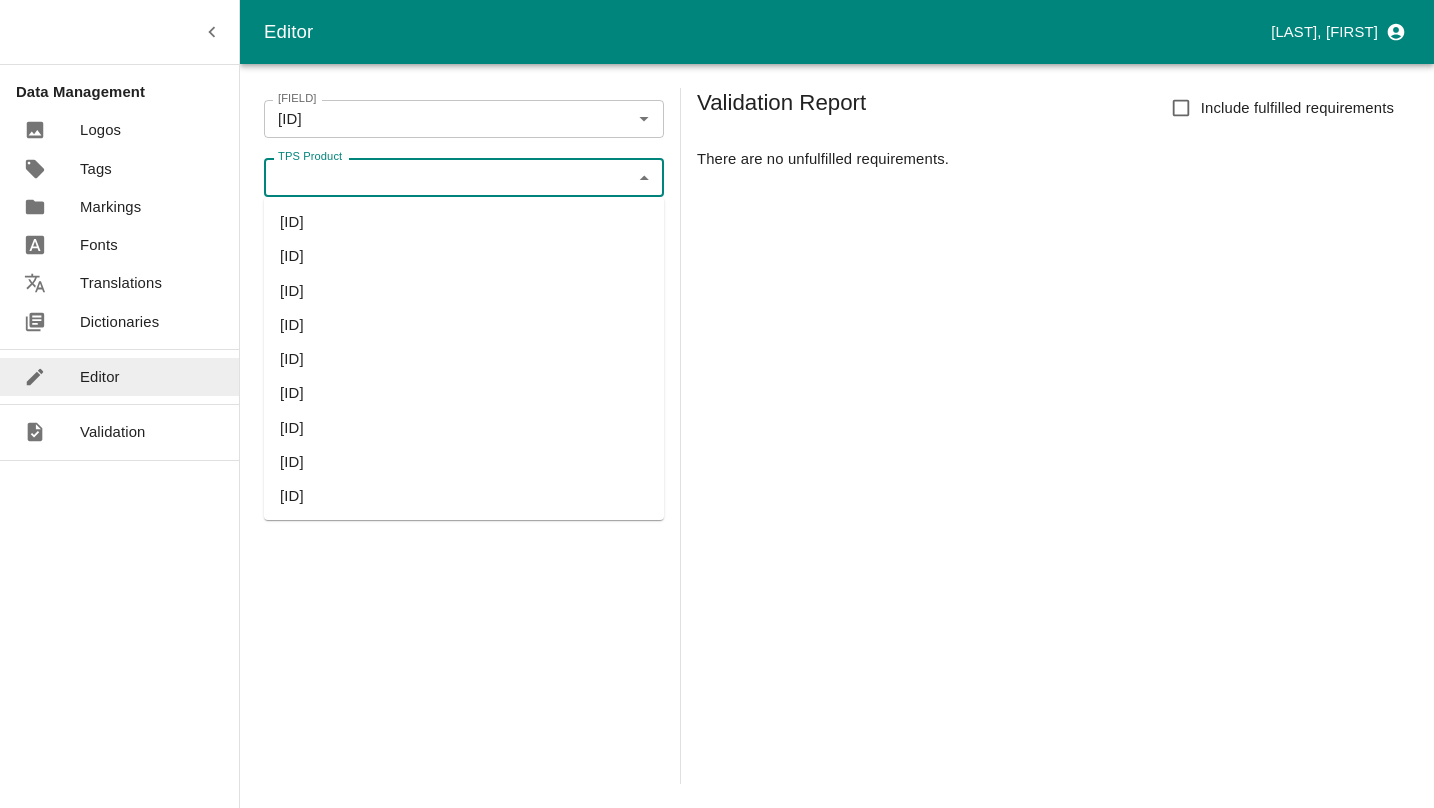 click on "TPS Product" at bounding box center [447, 177] 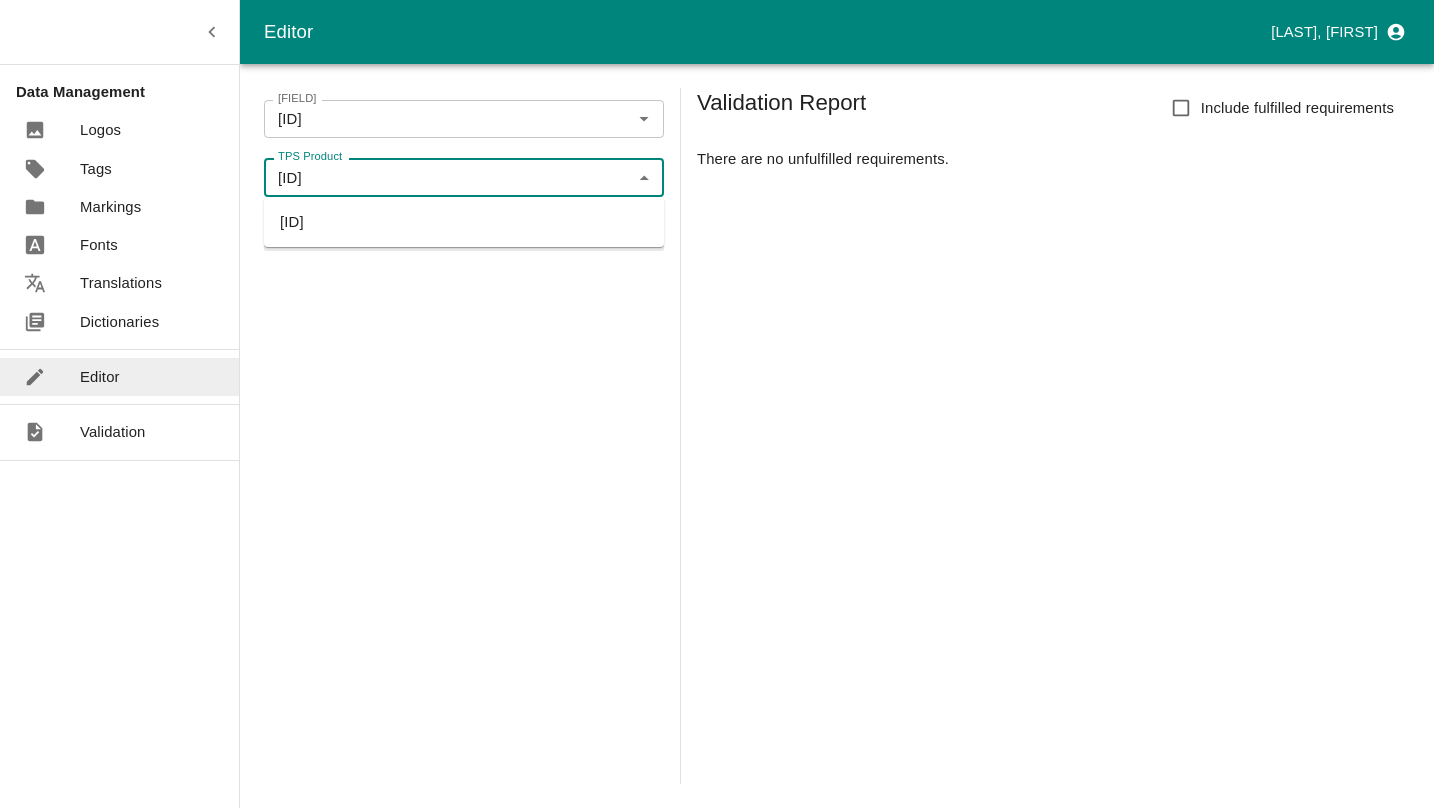 click on "PEFRO_PEMRO_L32700" at bounding box center [464, 222] 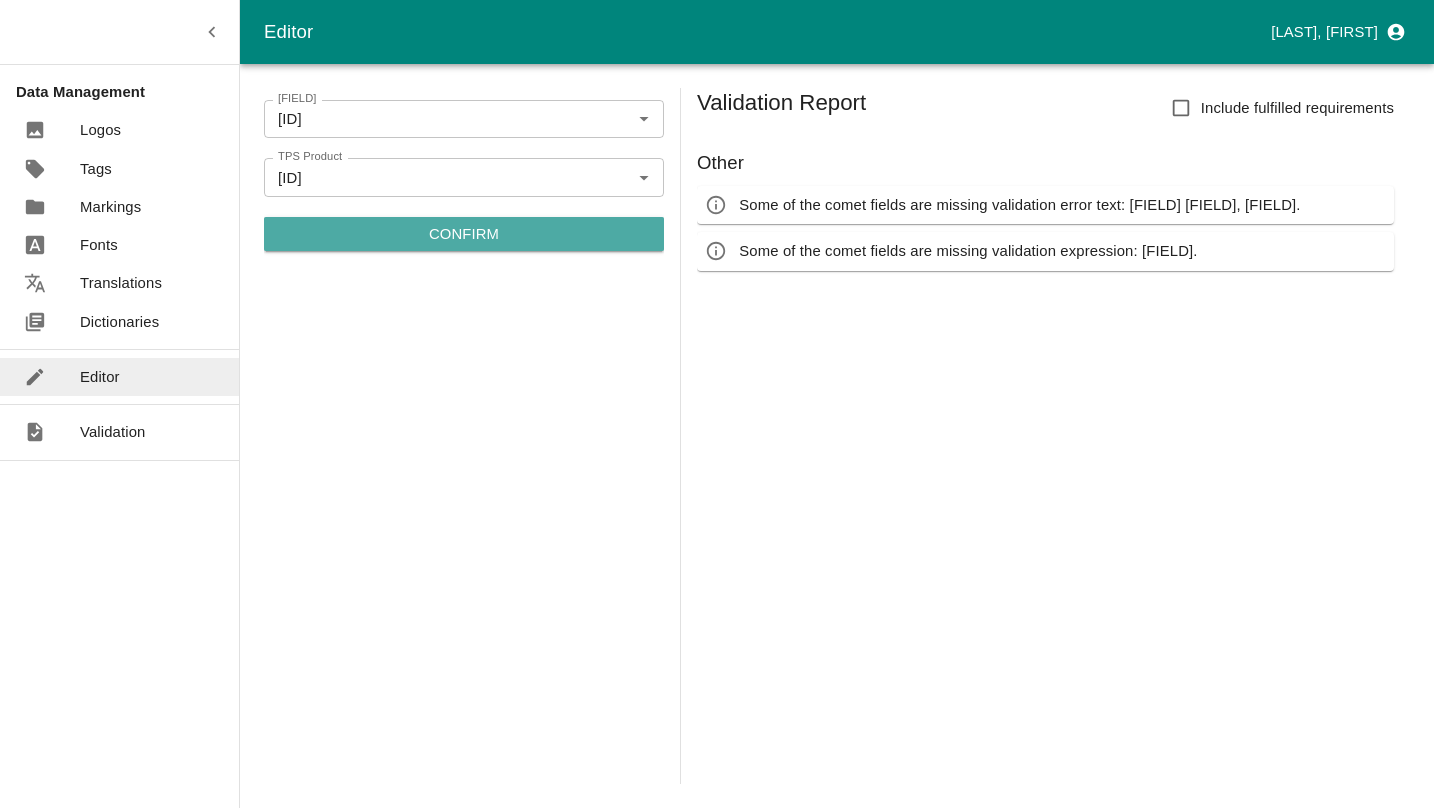 click on "Confirm" at bounding box center (464, 234) 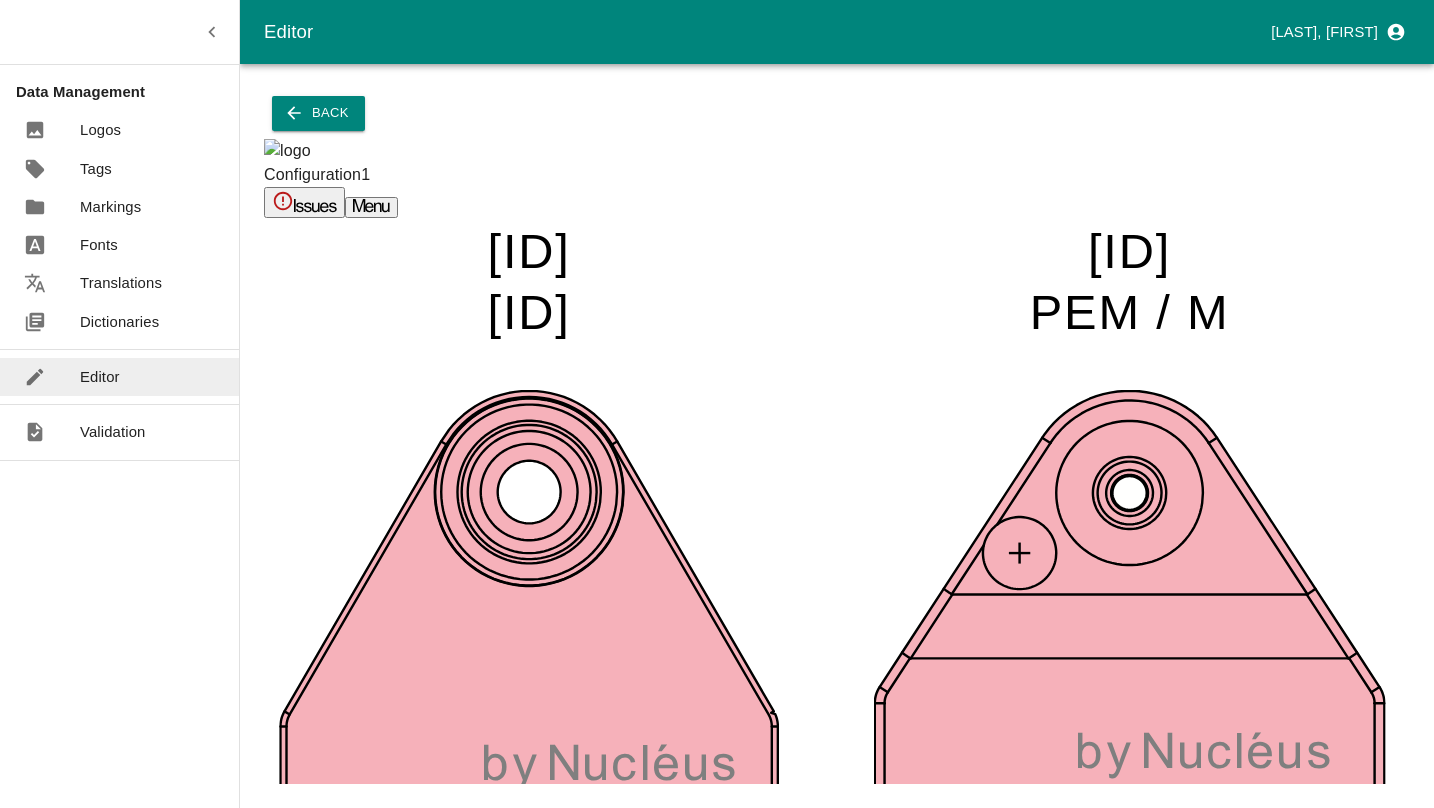scroll, scrollTop: 100, scrollLeft: 0, axis: vertical 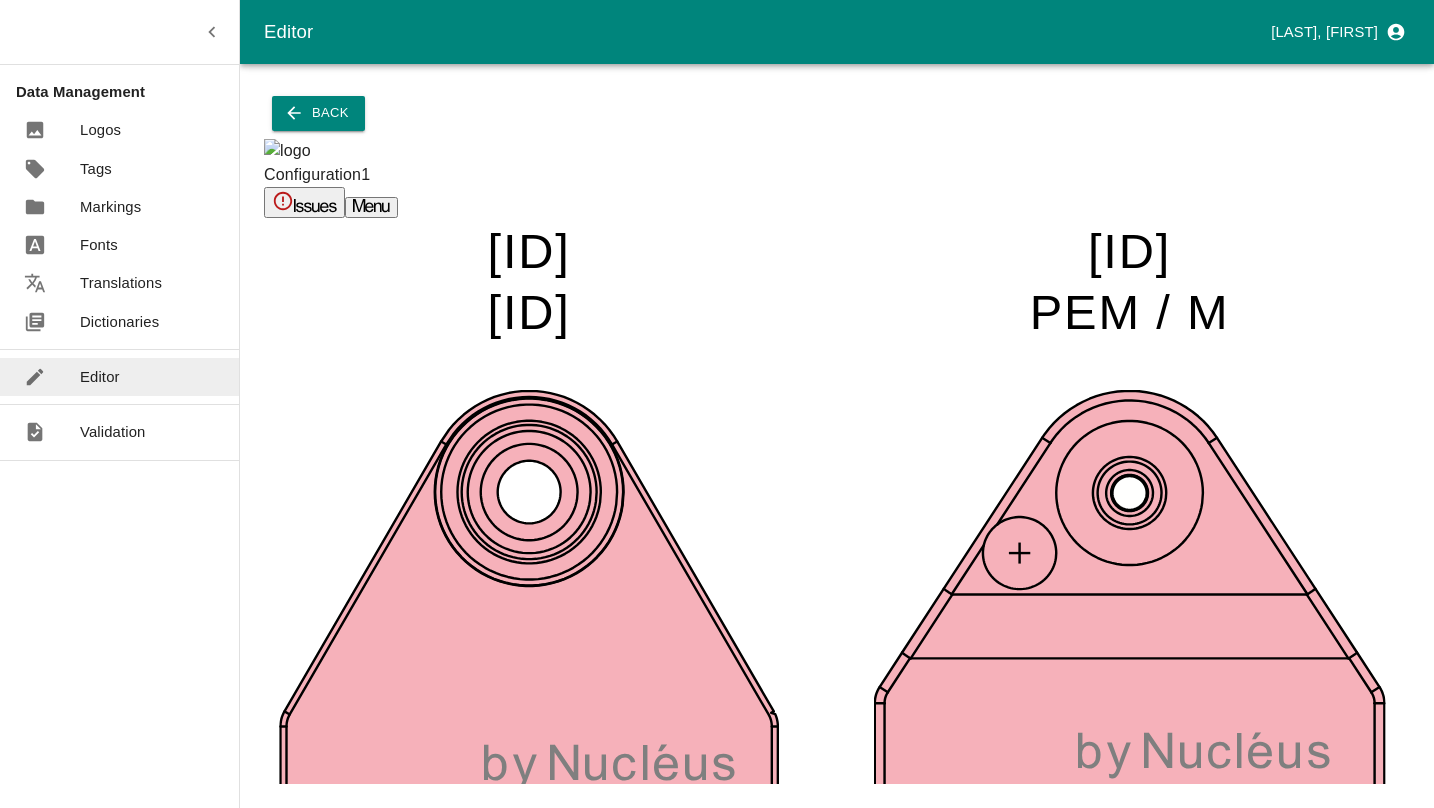 type on "AB" 